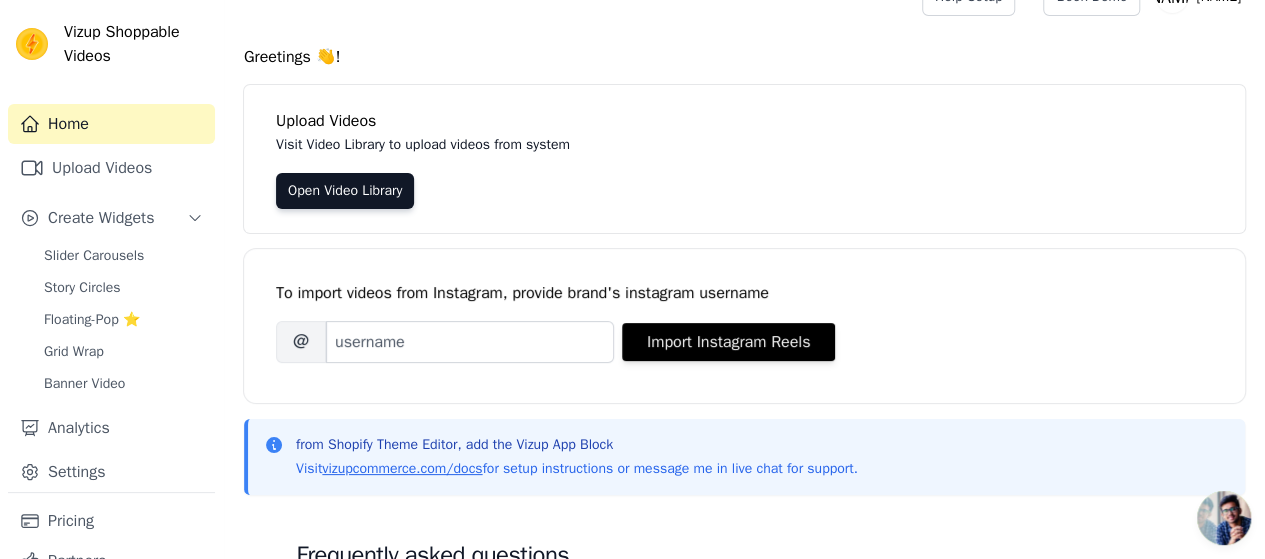 scroll, scrollTop: 42, scrollLeft: 0, axis: vertical 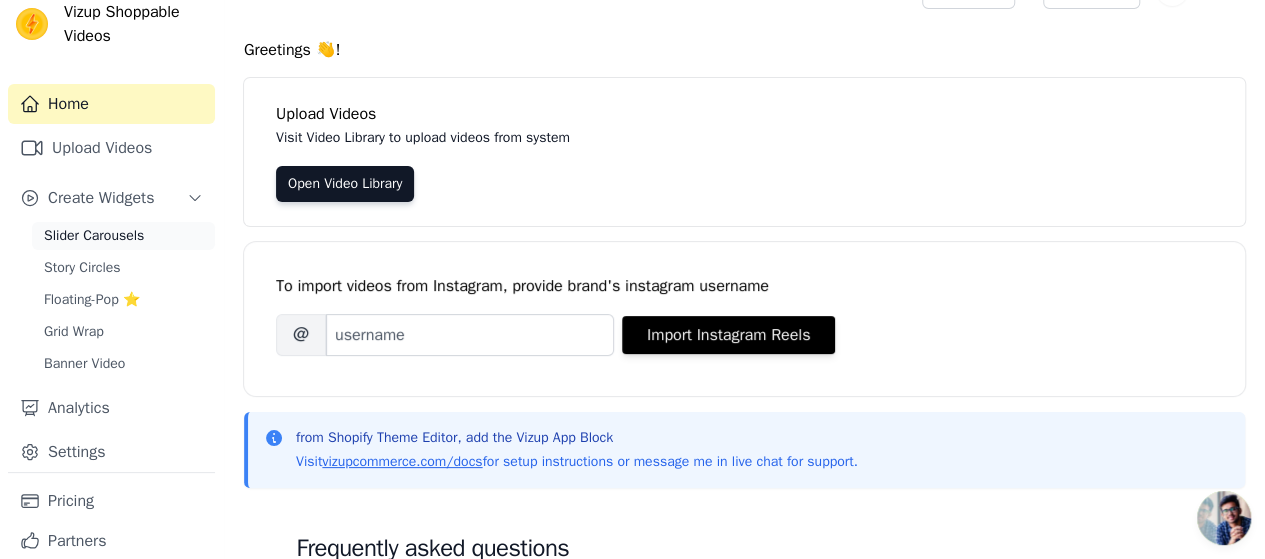 click on "Slider Carousels" at bounding box center (94, 236) 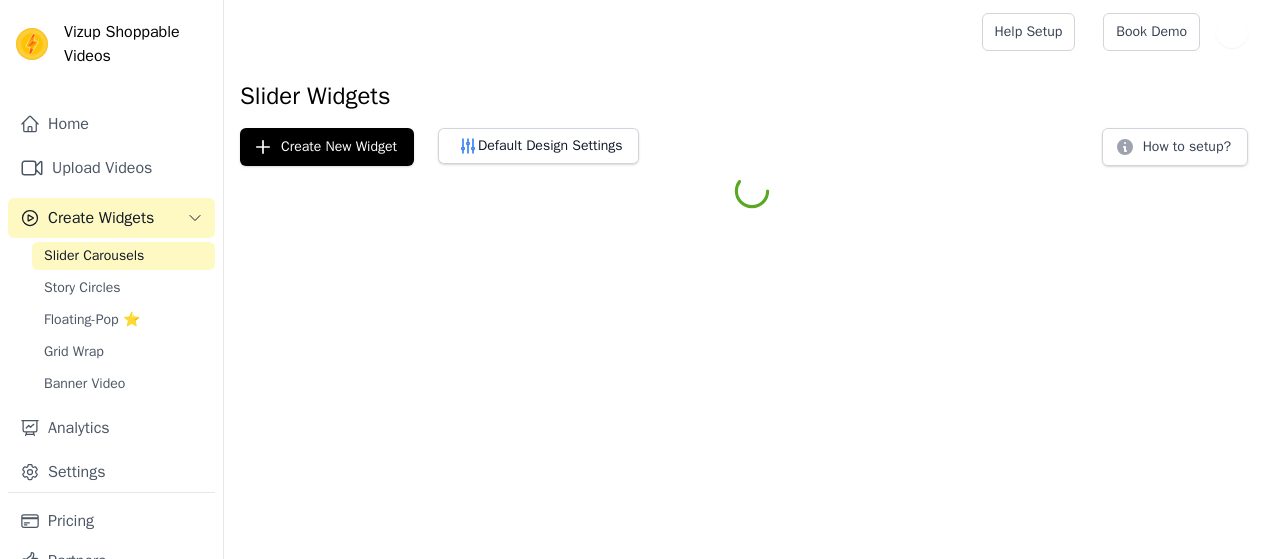 scroll, scrollTop: 0, scrollLeft: 0, axis: both 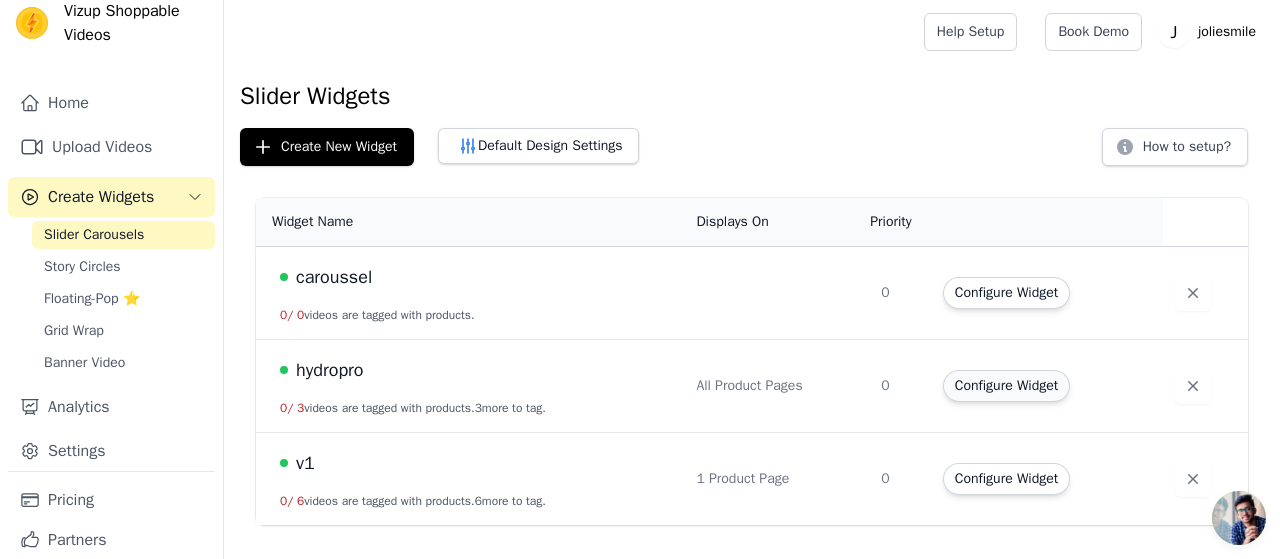 click on "Configure Widget" at bounding box center (1006, 386) 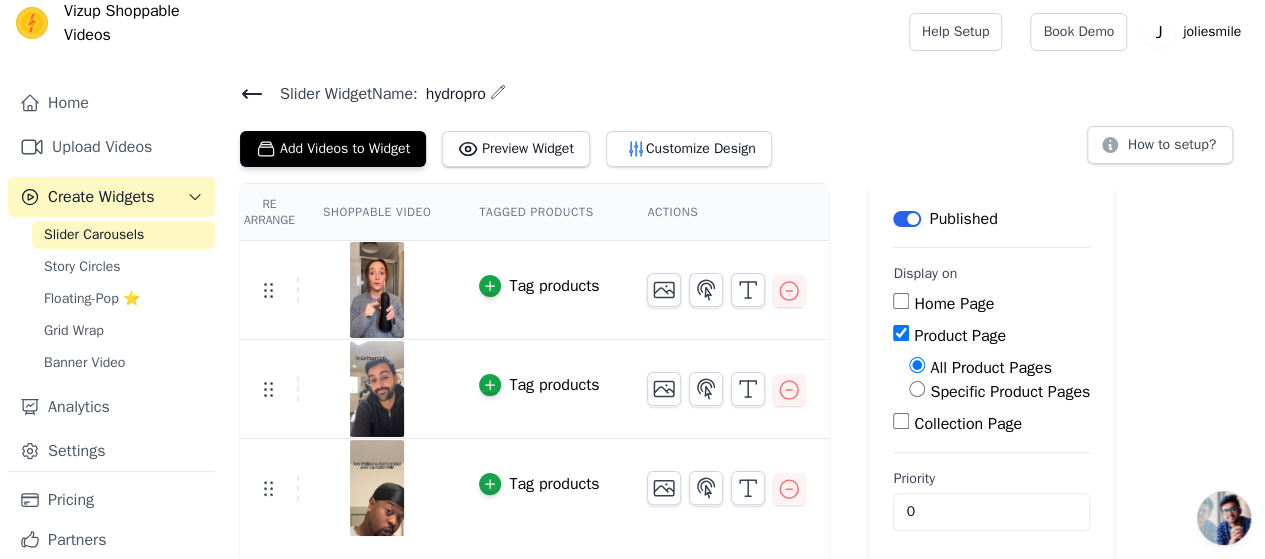 scroll, scrollTop: 8, scrollLeft: 0, axis: vertical 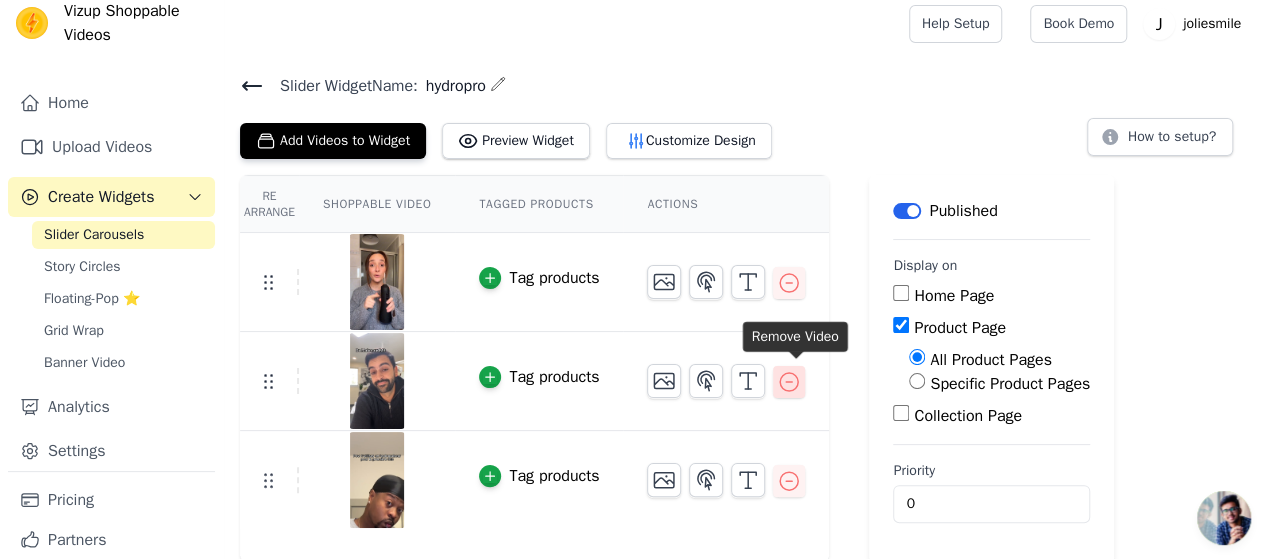 click at bounding box center (789, 382) 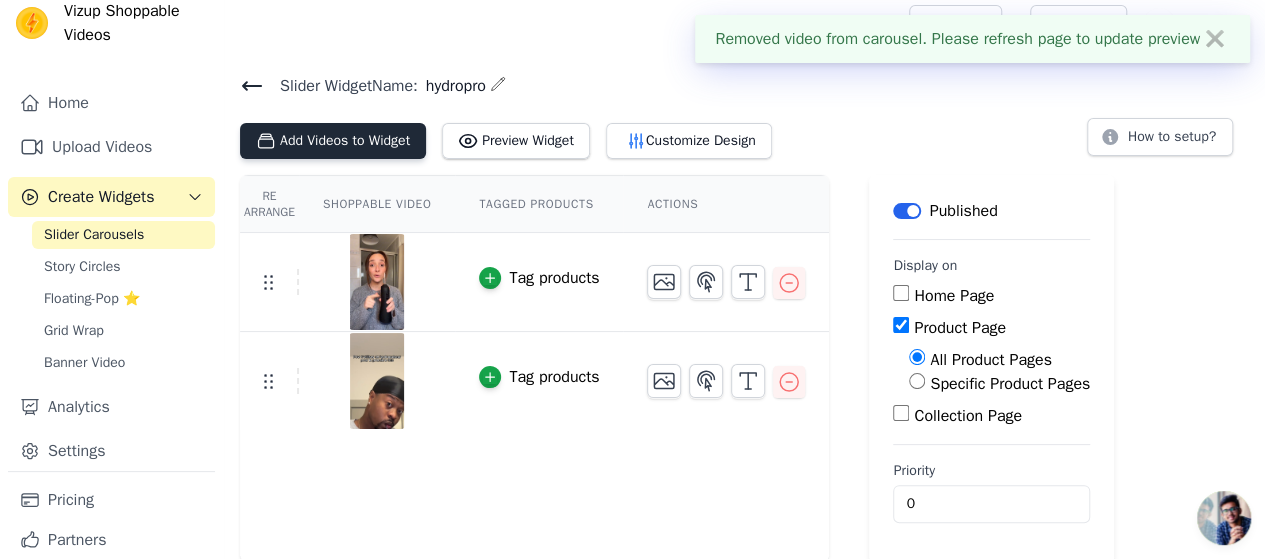 click on "Add Videos to Widget" at bounding box center [333, 141] 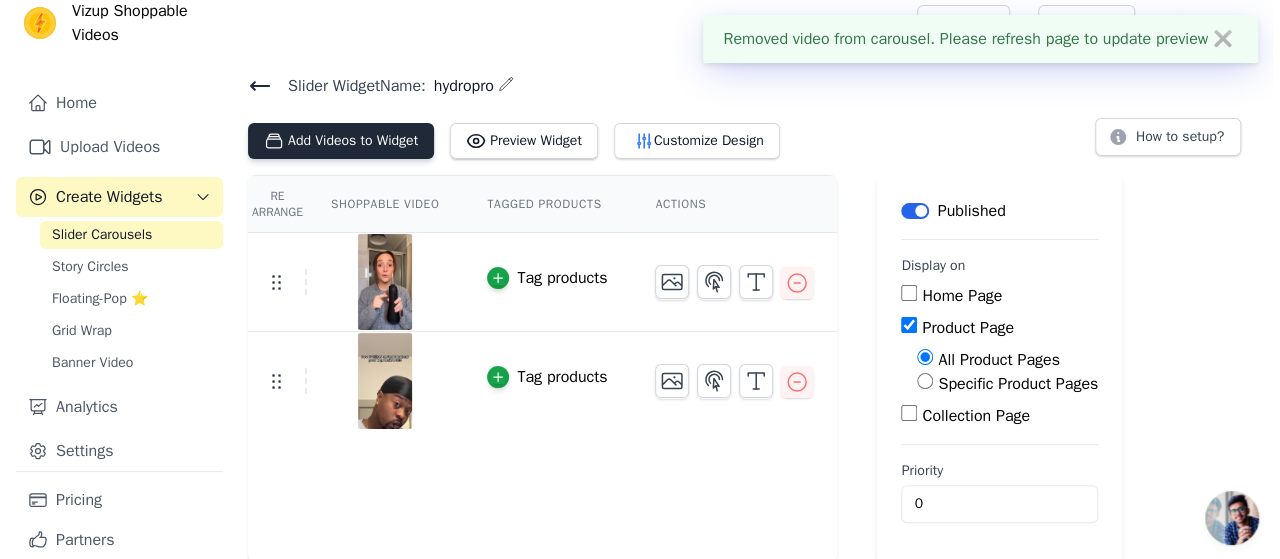scroll, scrollTop: 0, scrollLeft: 0, axis: both 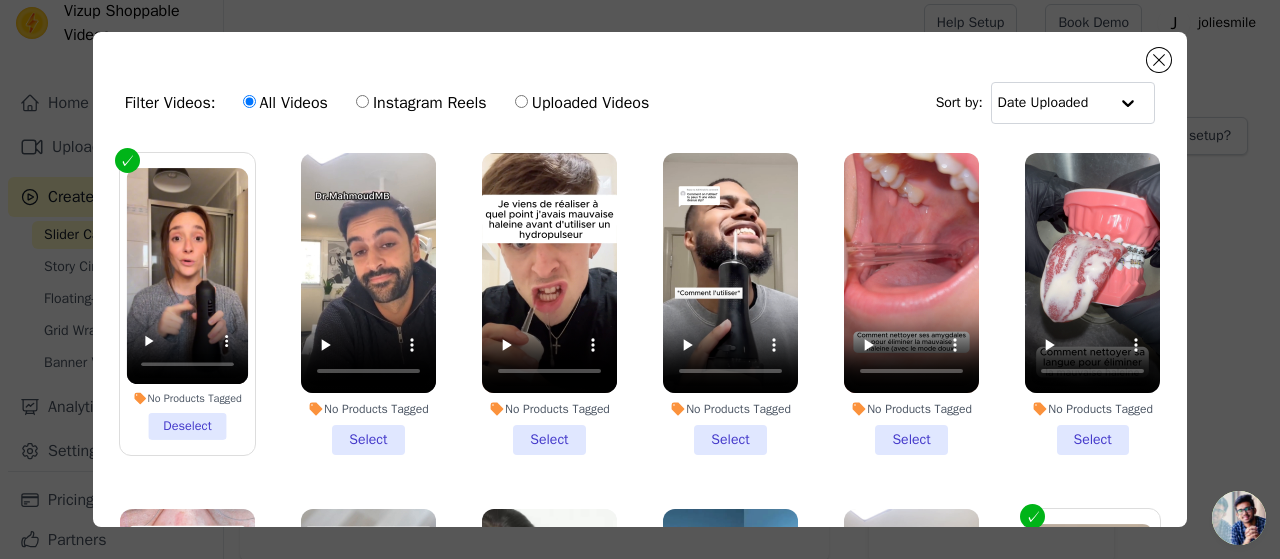 click on "Uploaded Videos" at bounding box center (582, 103) 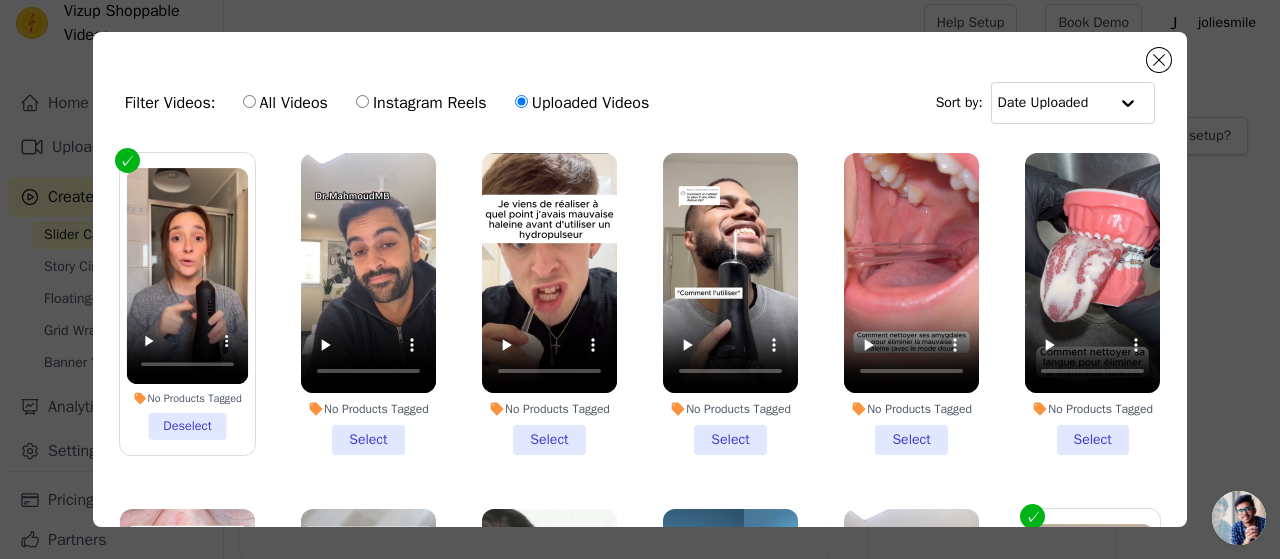 click on "All Videos" at bounding box center (249, 101) 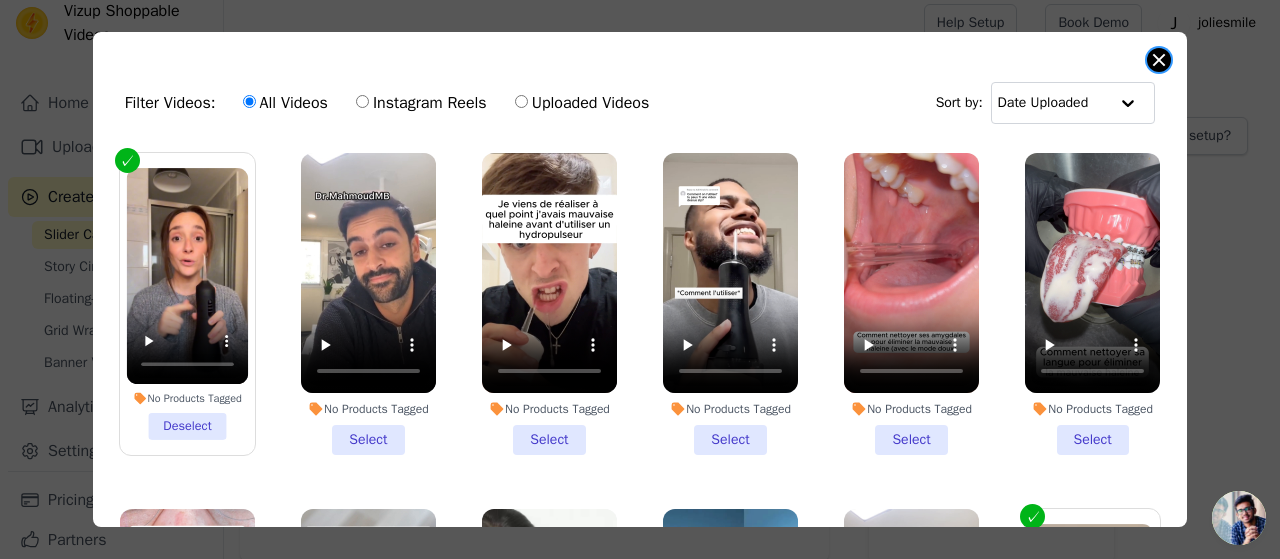 click at bounding box center (1159, 60) 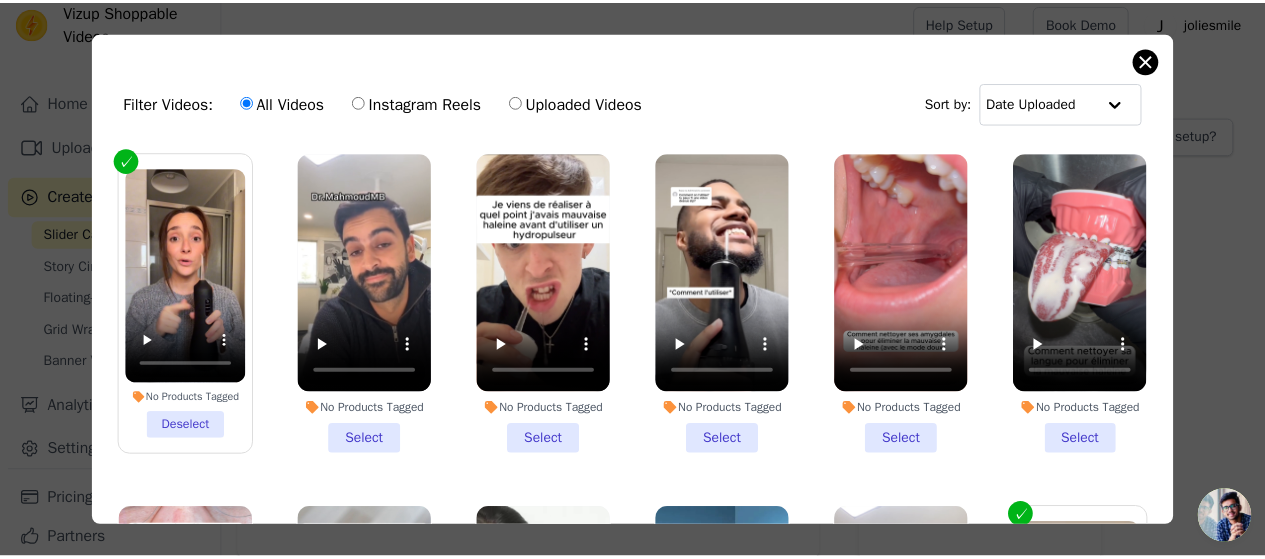 scroll, scrollTop: 8, scrollLeft: 0, axis: vertical 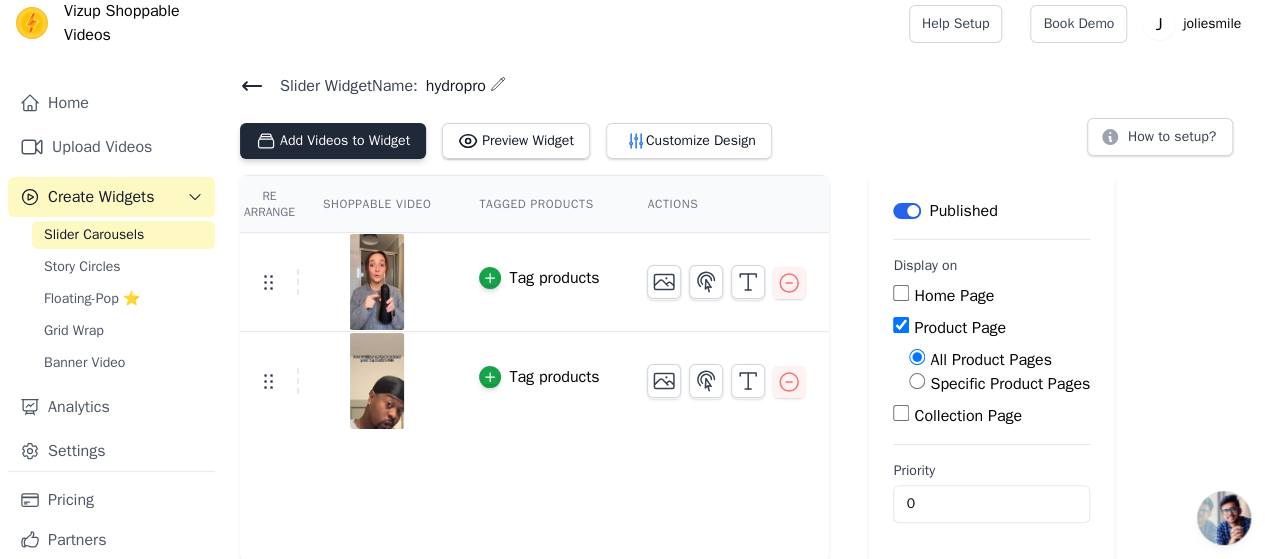 click on "Add Videos to Widget" at bounding box center [333, 141] 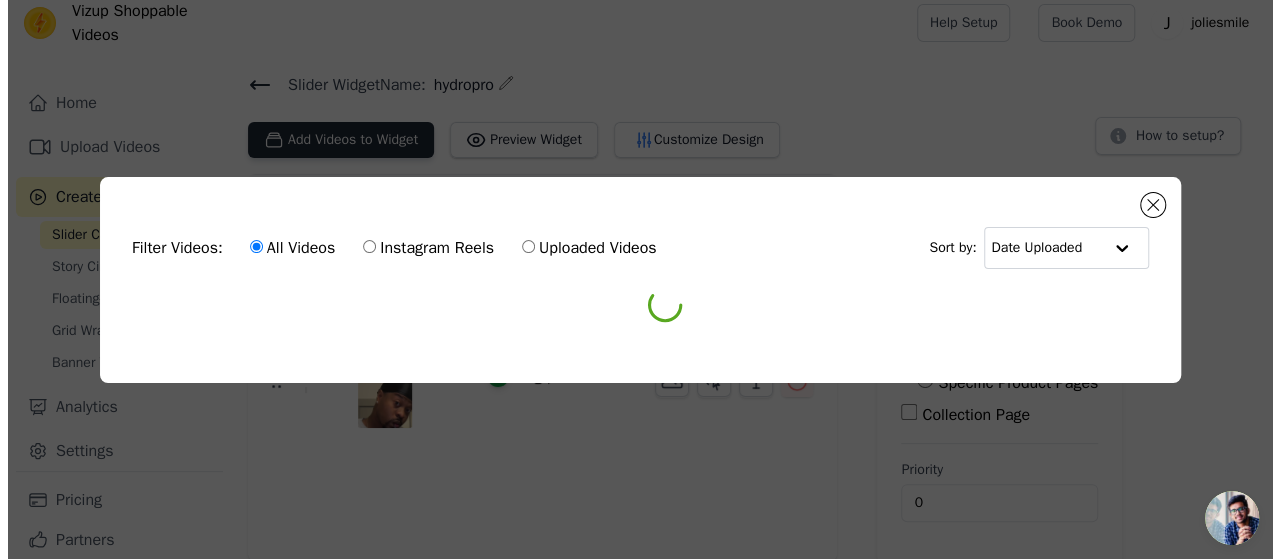 scroll, scrollTop: 0, scrollLeft: 0, axis: both 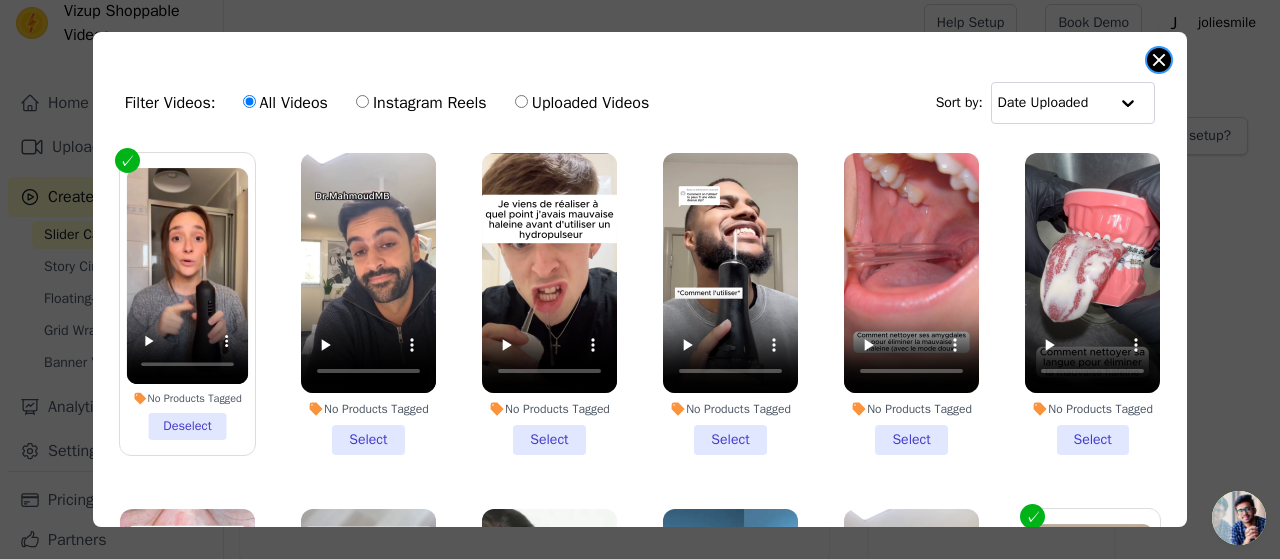 click at bounding box center [1159, 60] 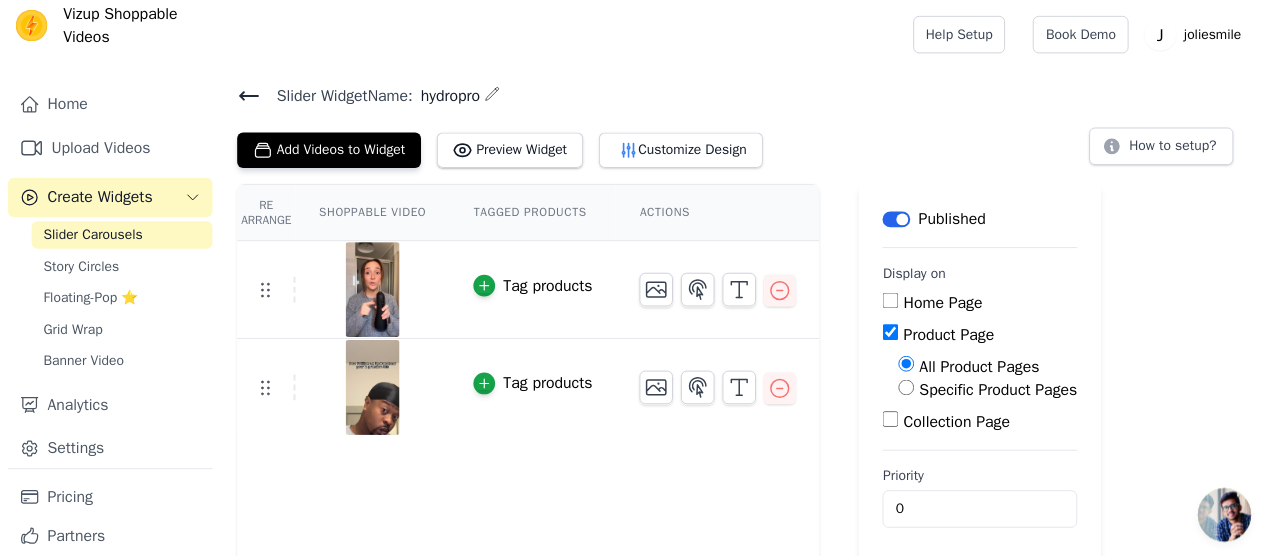 scroll, scrollTop: 8, scrollLeft: 0, axis: vertical 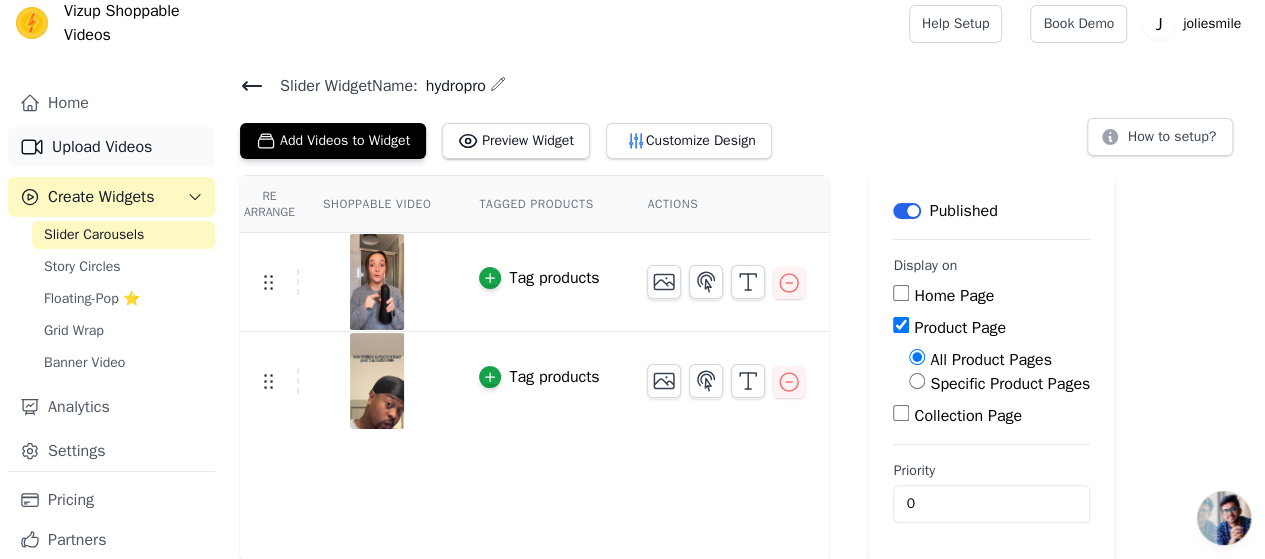 click on "Upload Videos" at bounding box center [111, 147] 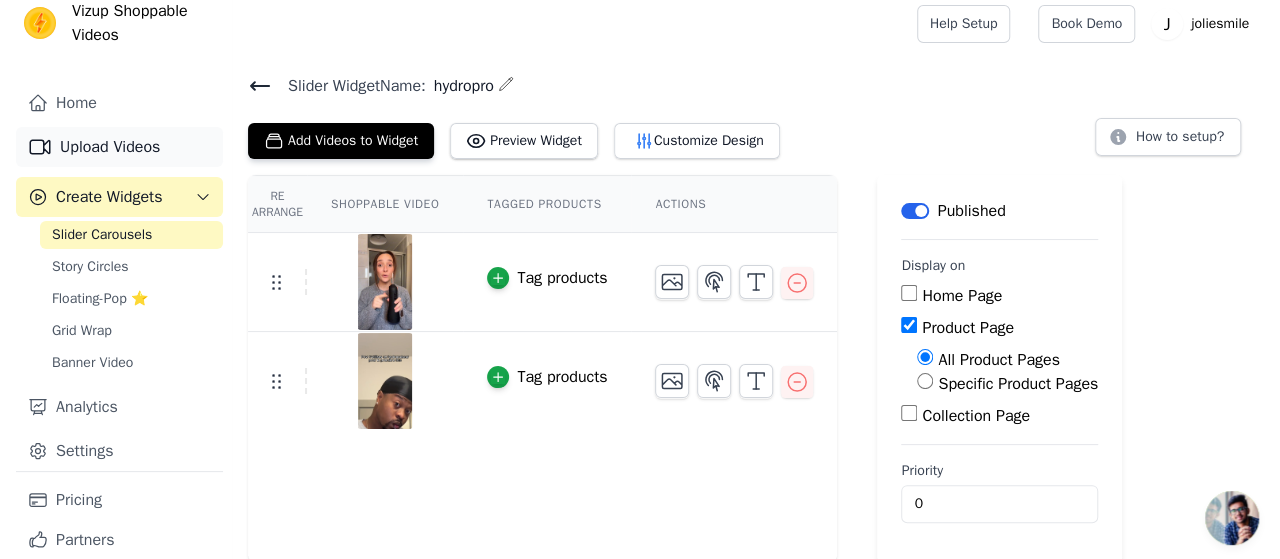 scroll, scrollTop: 0, scrollLeft: 0, axis: both 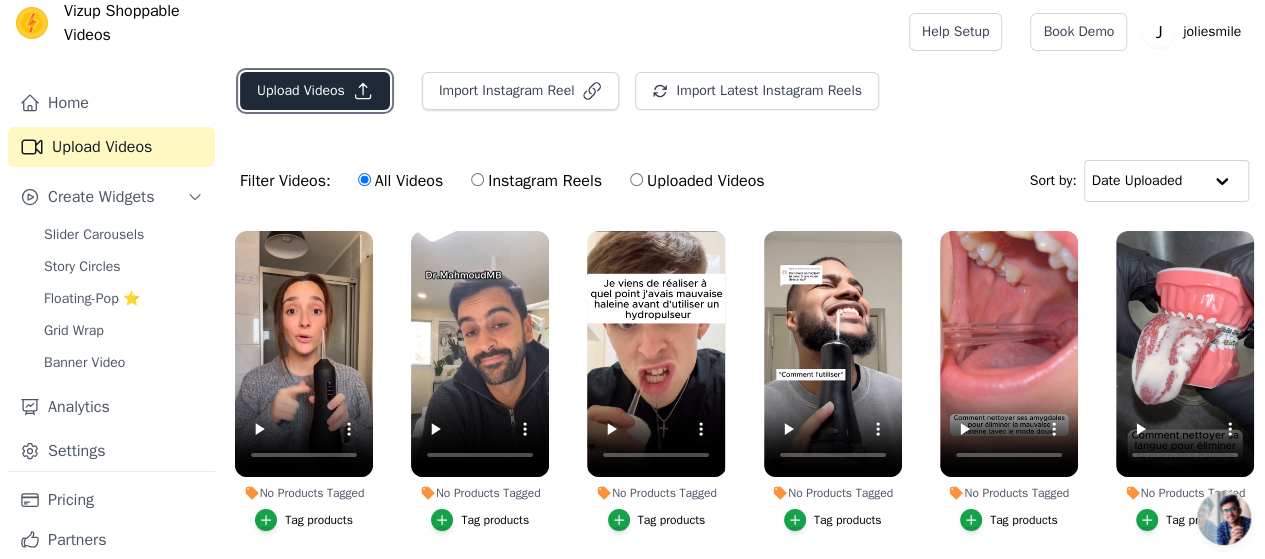 click on "Upload Videos" at bounding box center (315, 91) 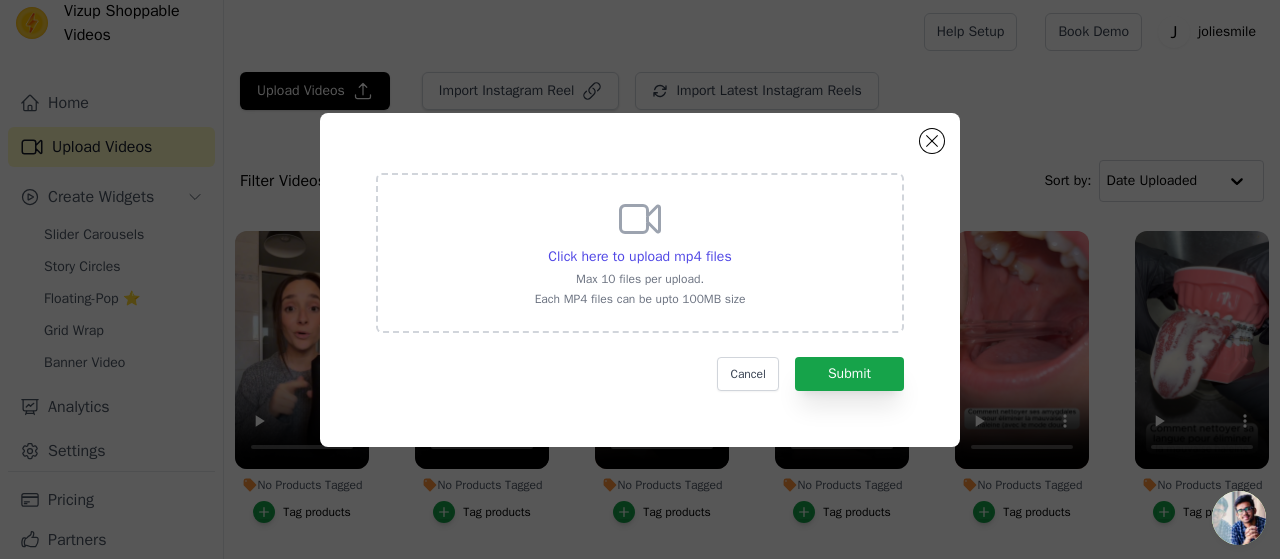 click on "Click here to upload mp4 files     Max 10 files per upload.   Each MP4 files can be upto 100MB size" at bounding box center (640, 253) 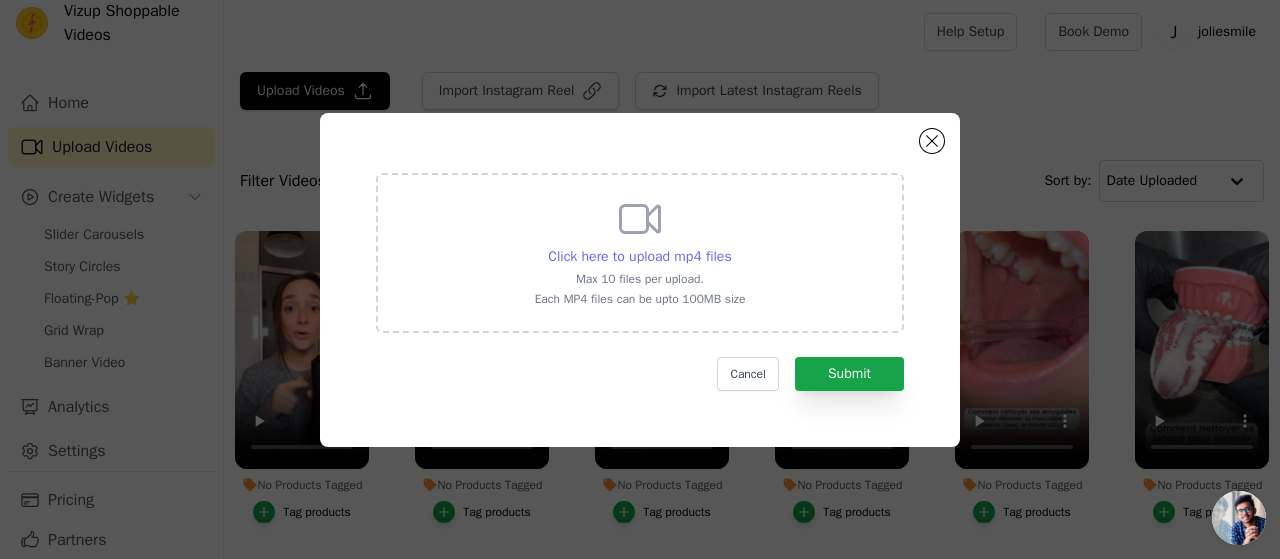 click on "Click here to upload mp4 files" at bounding box center [639, 257] 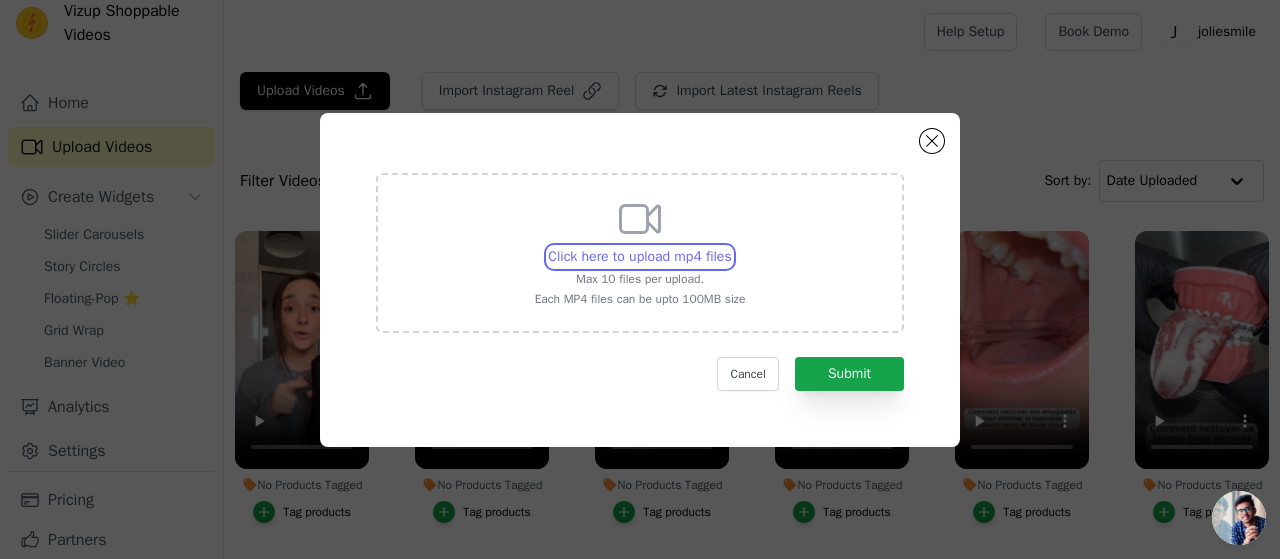 click on "Click here to upload mp4 files     Max 10 files per upload.   Each MP4 files can be upto 100MB size" at bounding box center (731, 246) 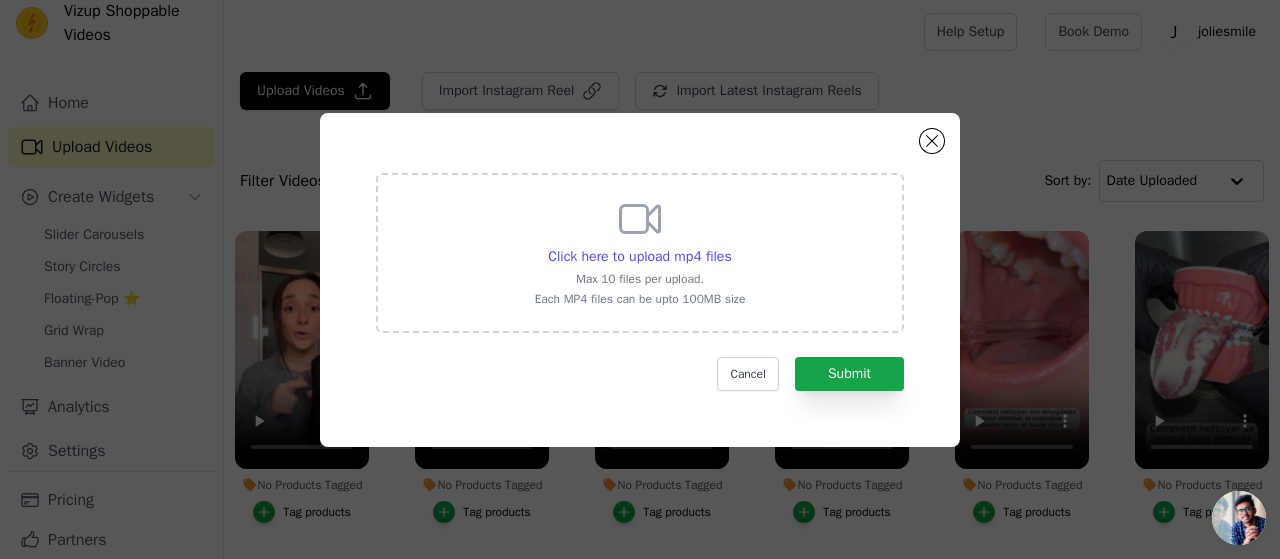 click on "Click here to upload mp4 files     Max 10 files per upload.   Each MP4 files can be upto 100MB size" at bounding box center (640, 251) 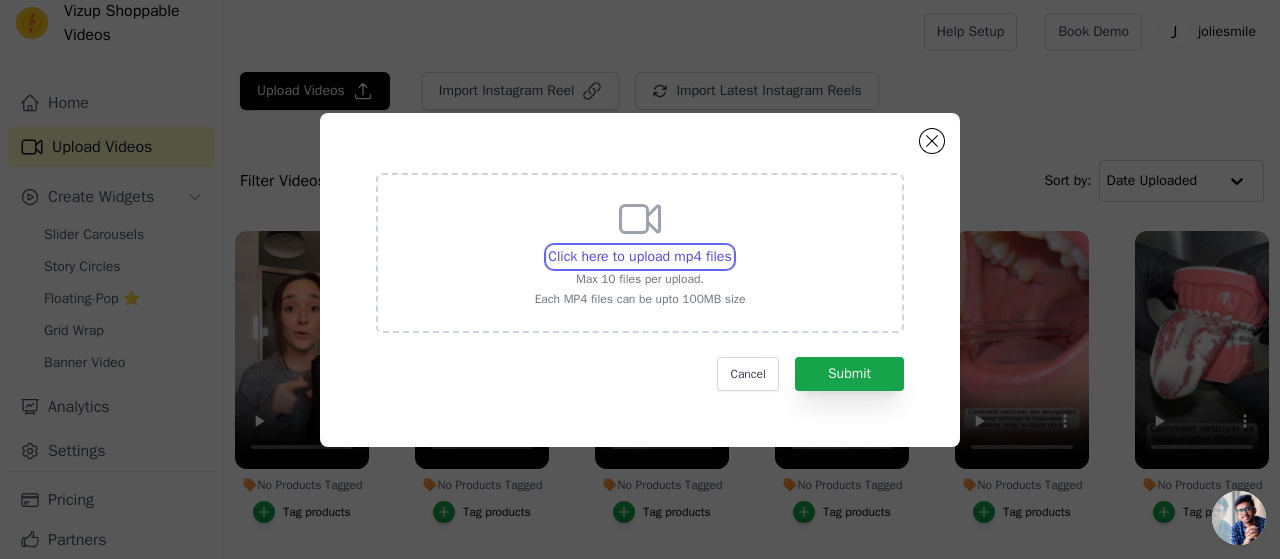 click on "Click here to upload mp4 files     Max 10 files per upload.   Each MP4 files can be upto 100MB size" at bounding box center [731, 246] 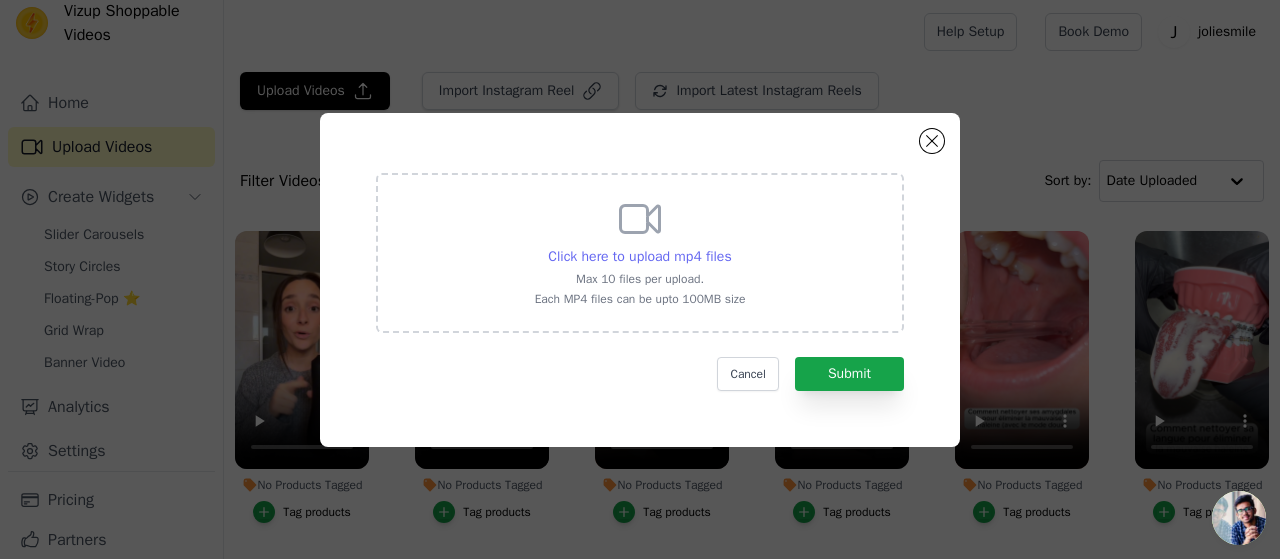 click on "Click here to upload mp4 files" at bounding box center (639, 256) 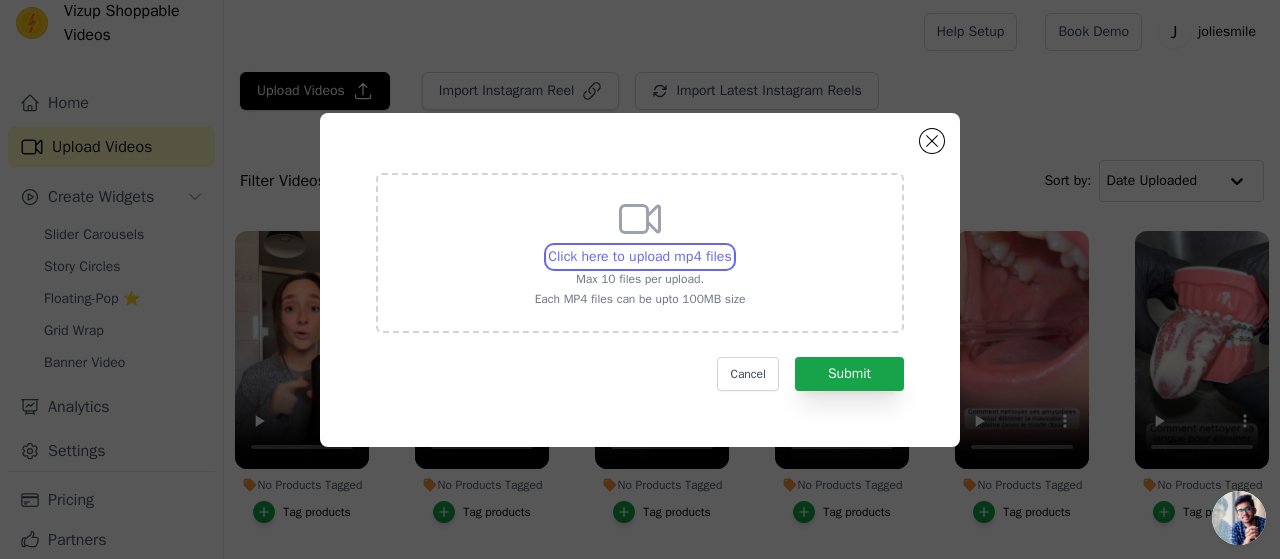 type on "C:\fakepath\0807.mp4" 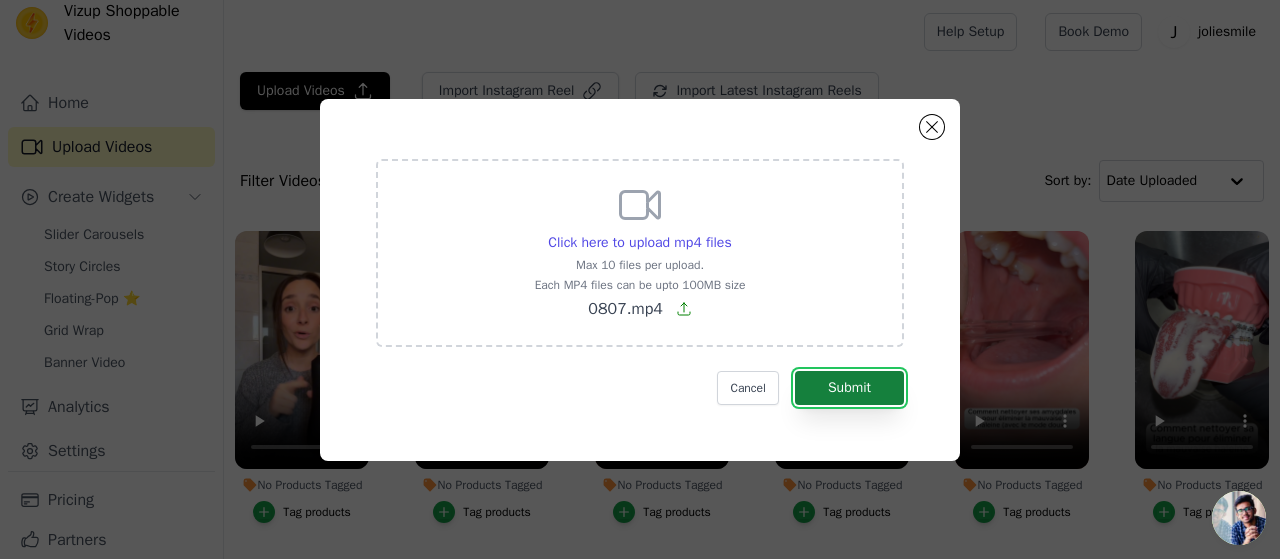 click on "Submit" at bounding box center (849, 388) 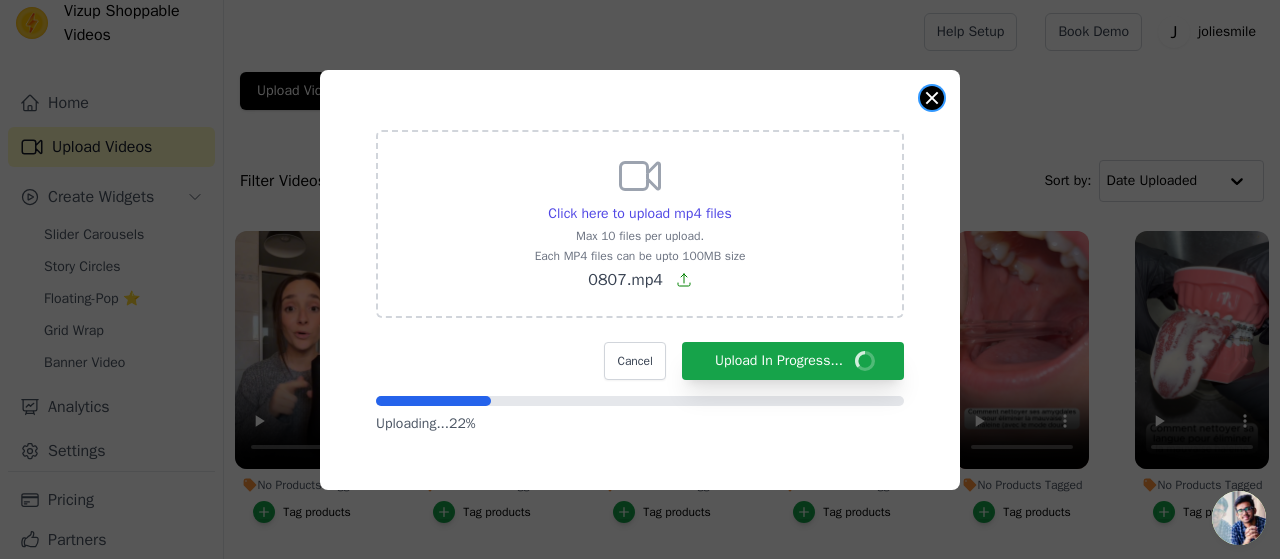click at bounding box center (932, 98) 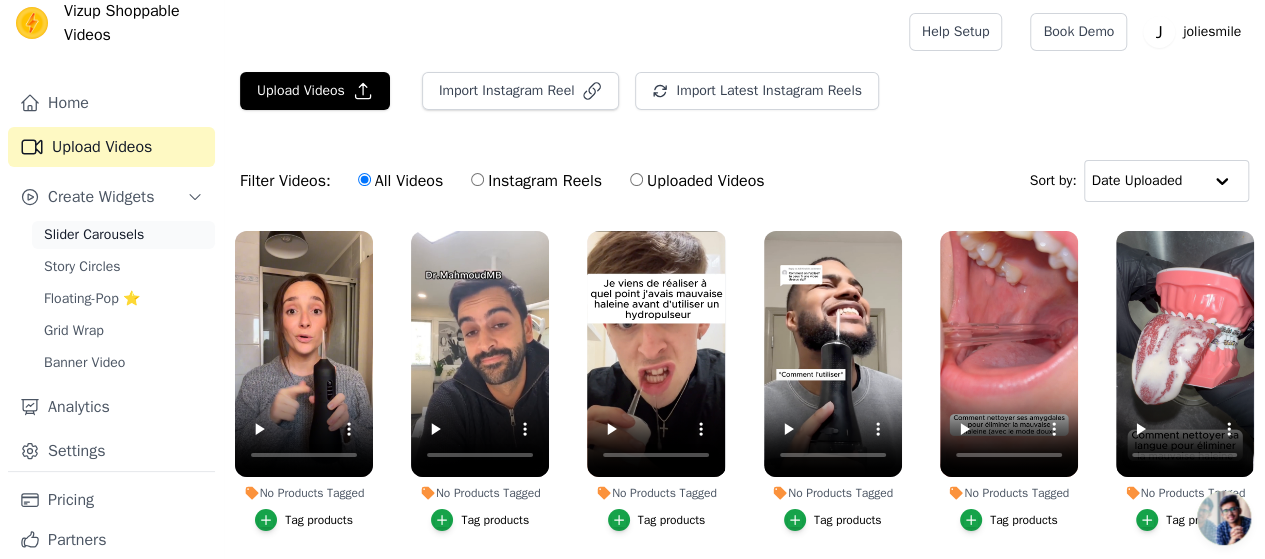 click on "Slider Carousels" at bounding box center (94, 235) 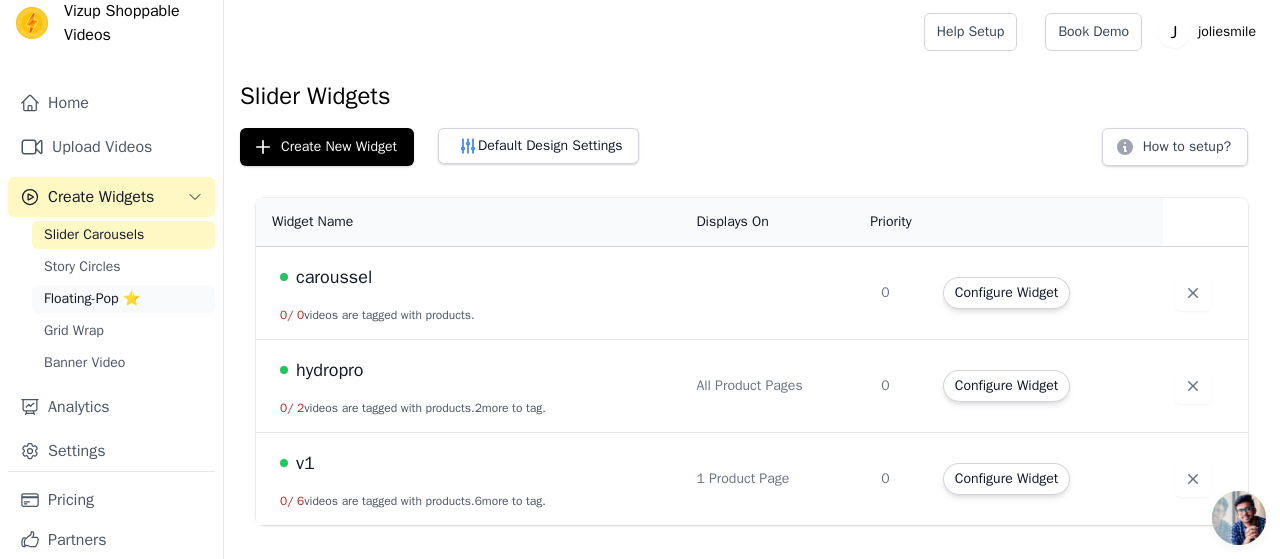 click on "Floating-Pop ⭐" at bounding box center (92, 299) 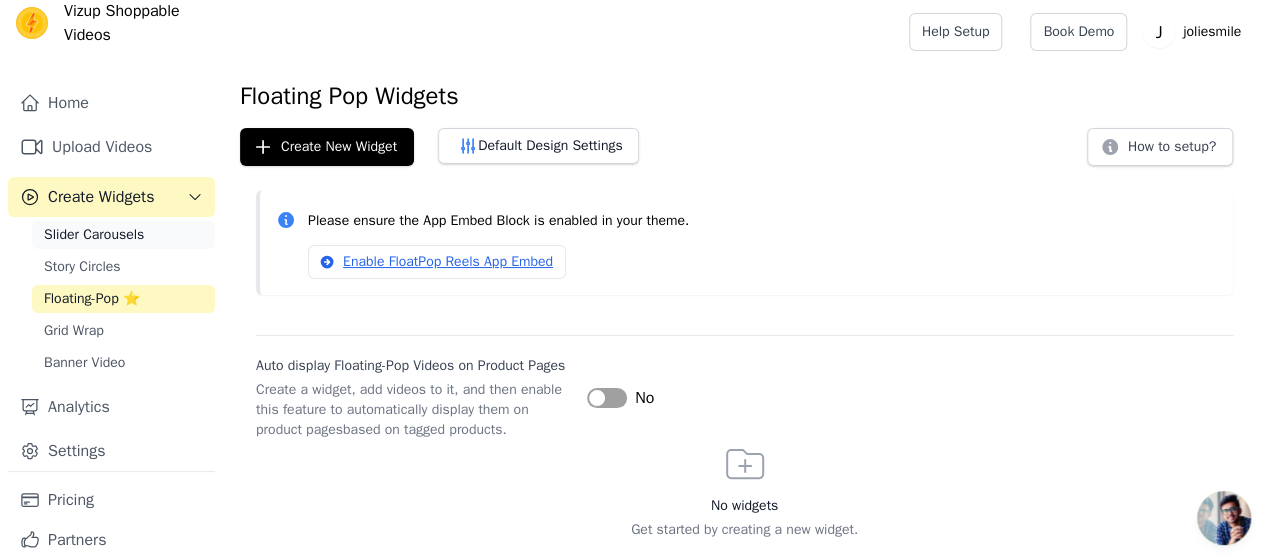 click on "Slider Carousels" at bounding box center [94, 235] 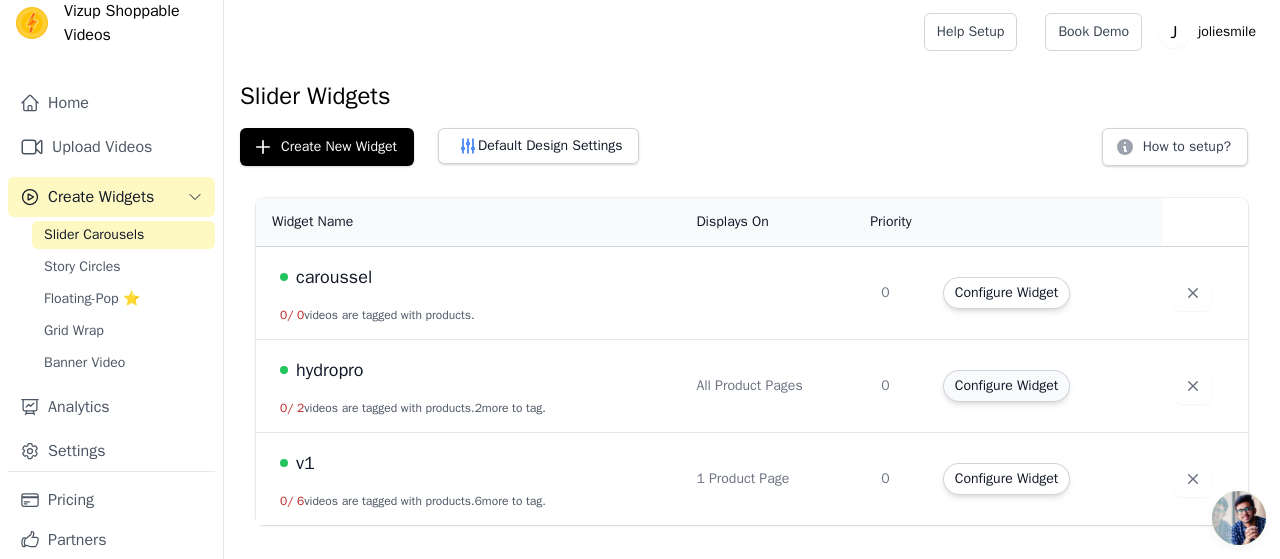 click on "Configure Widget" at bounding box center [1006, 386] 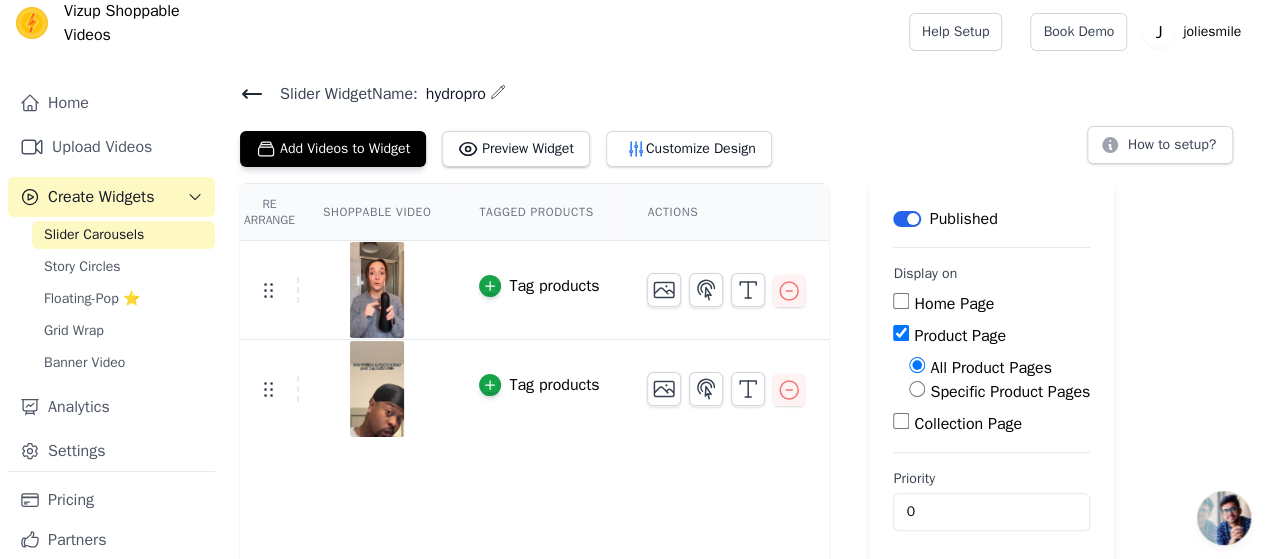 click 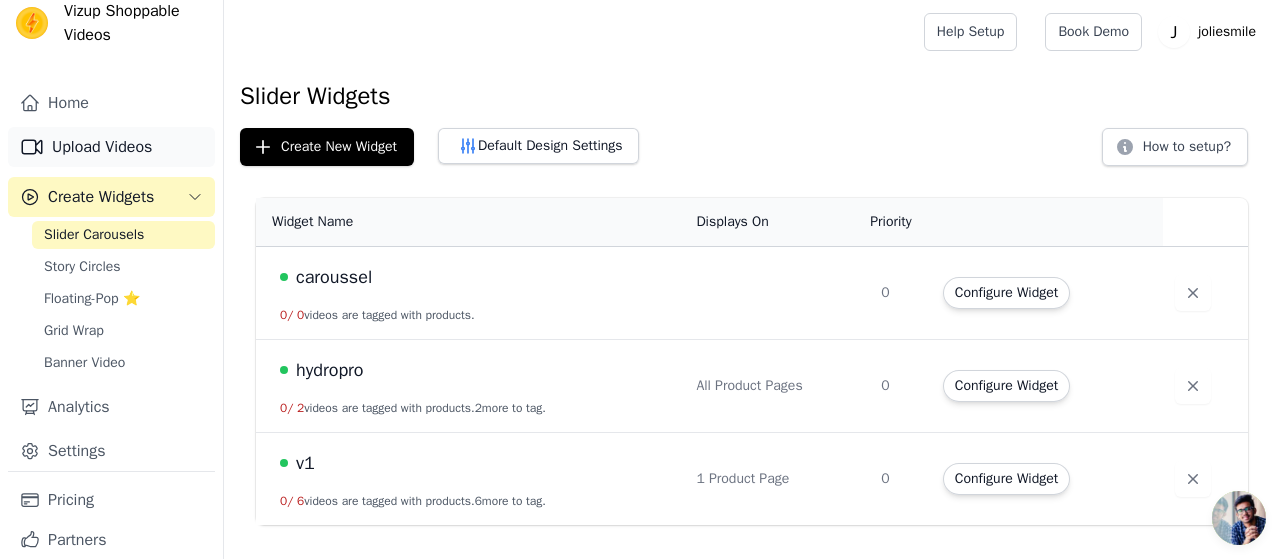 click on "Upload Videos" at bounding box center [111, 147] 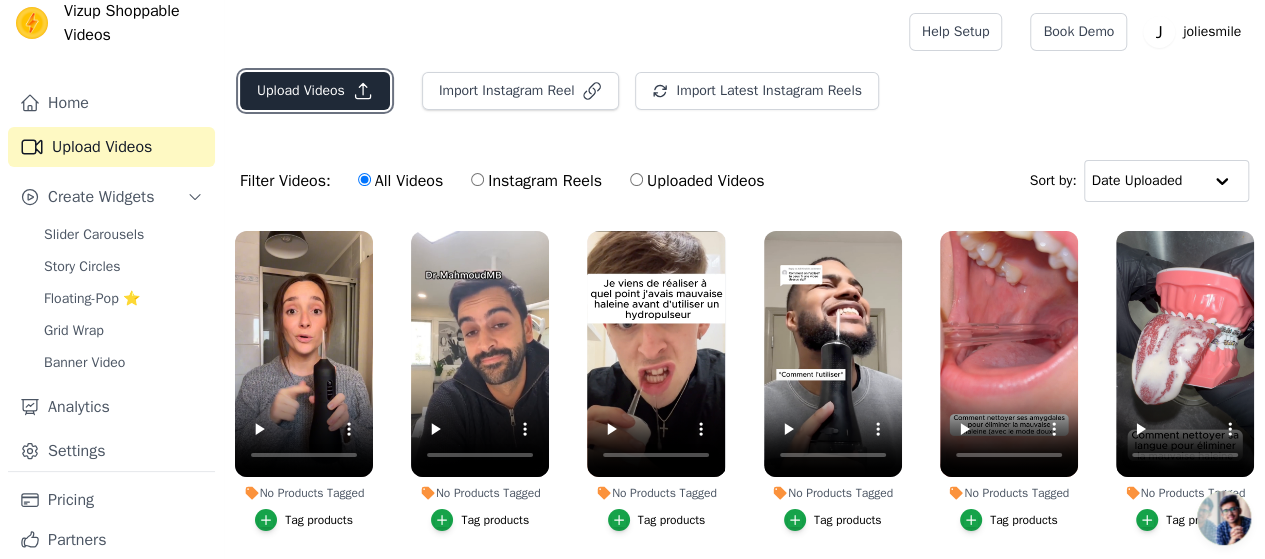 click 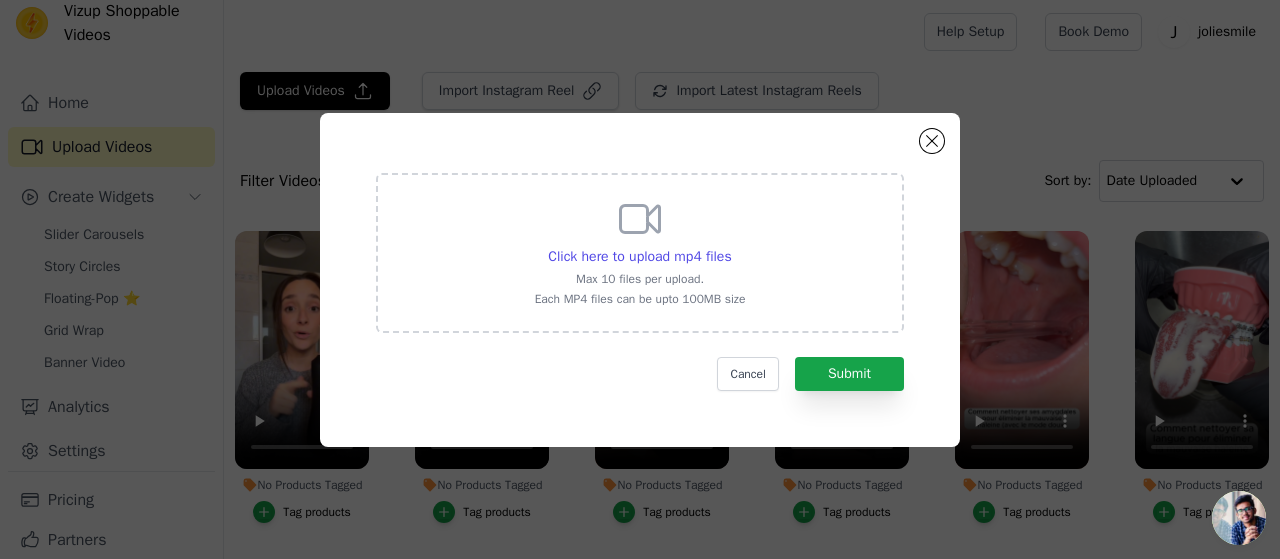 click on "Click here to upload mp4 files     Max 10 files per upload.   Each MP4 files can be upto 100MB size" at bounding box center [640, 253] 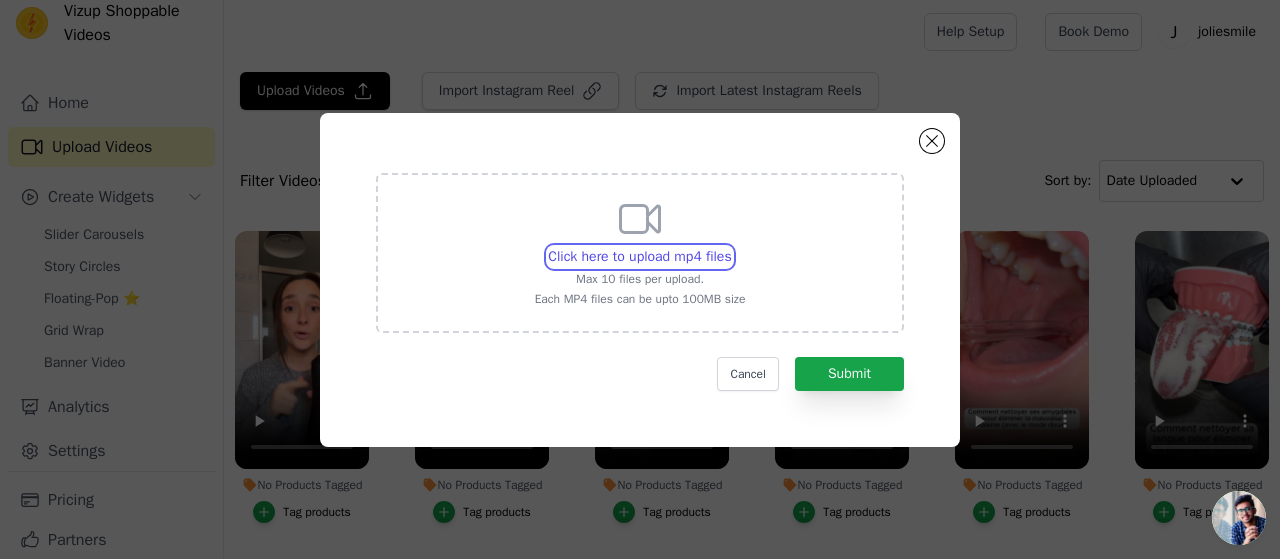 type on "C:\fakepath\0807.mp4" 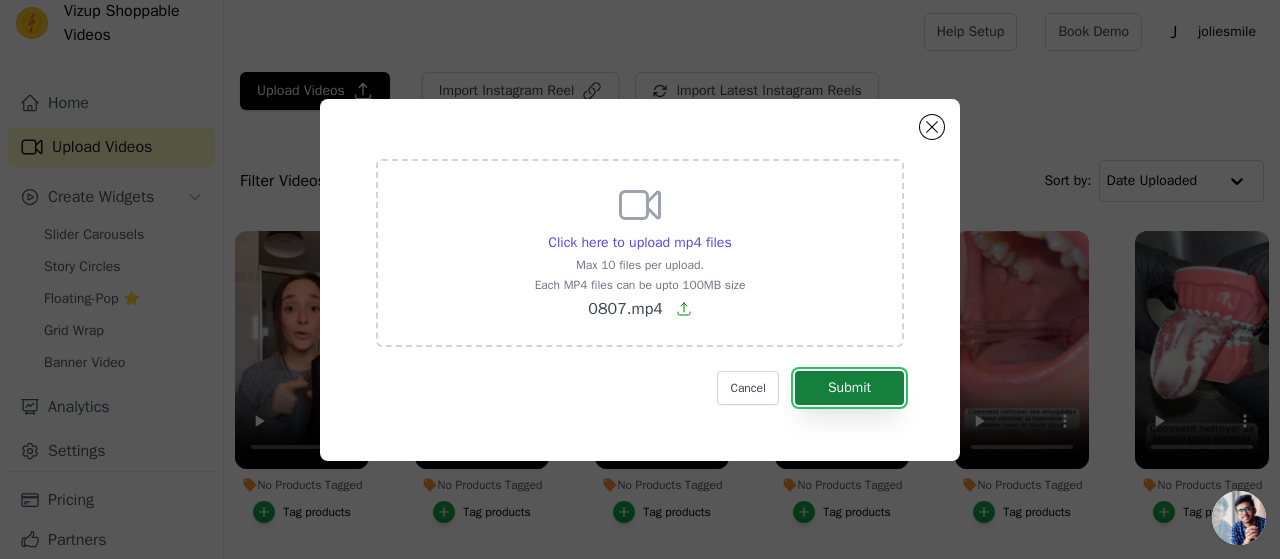 click on "Submit" at bounding box center [849, 388] 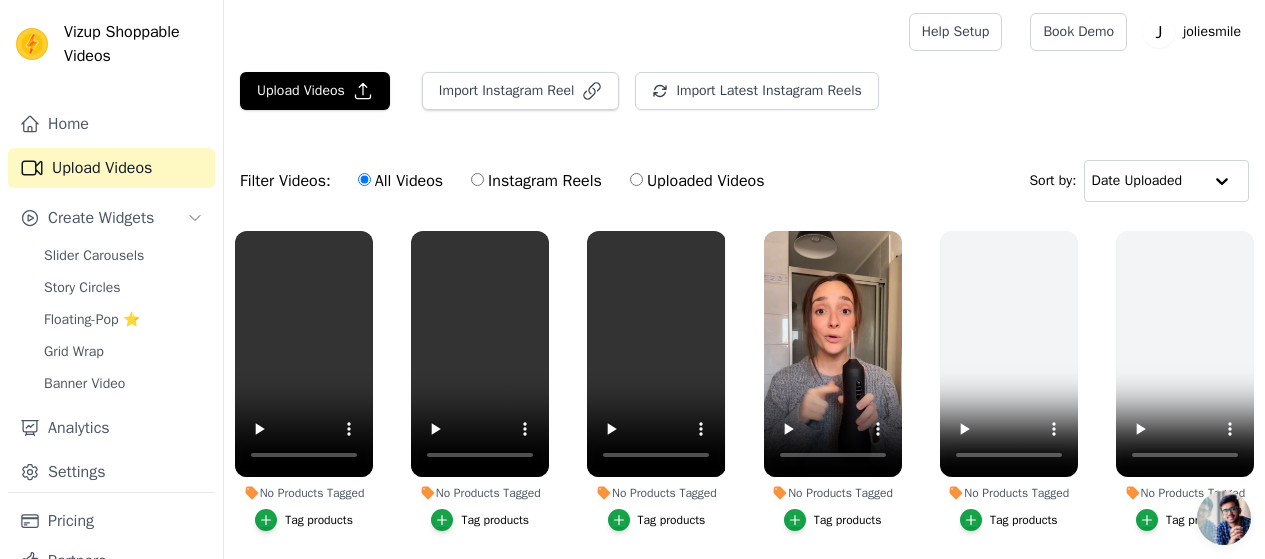scroll, scrollTop: 0, scrollLeft: 0, axis: both 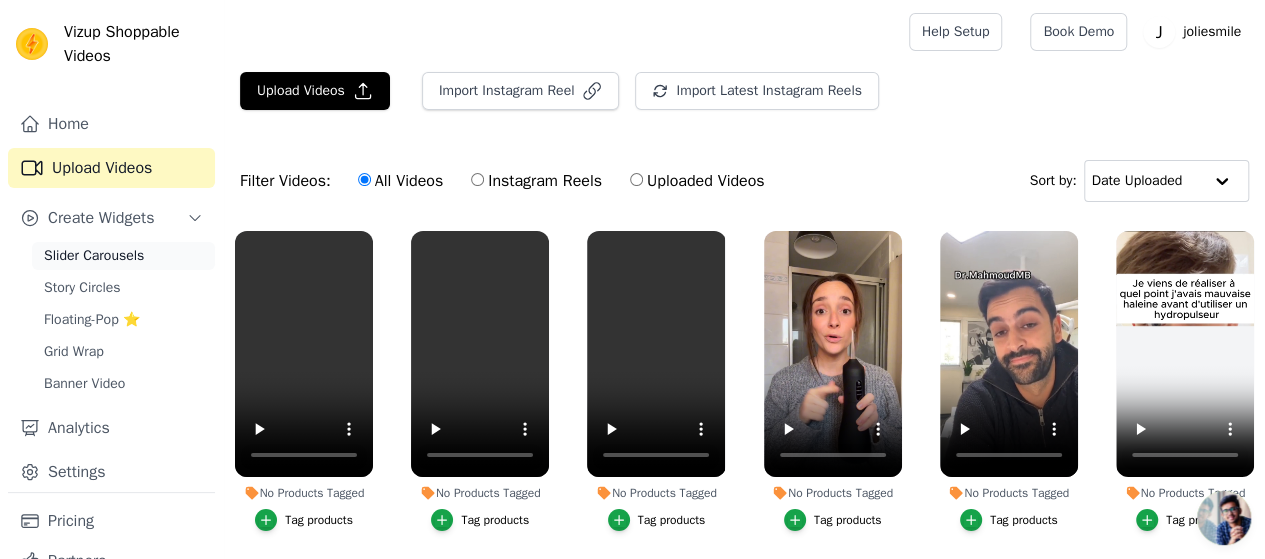 click on "Slider Carousels" at bounding box center (94, 256) 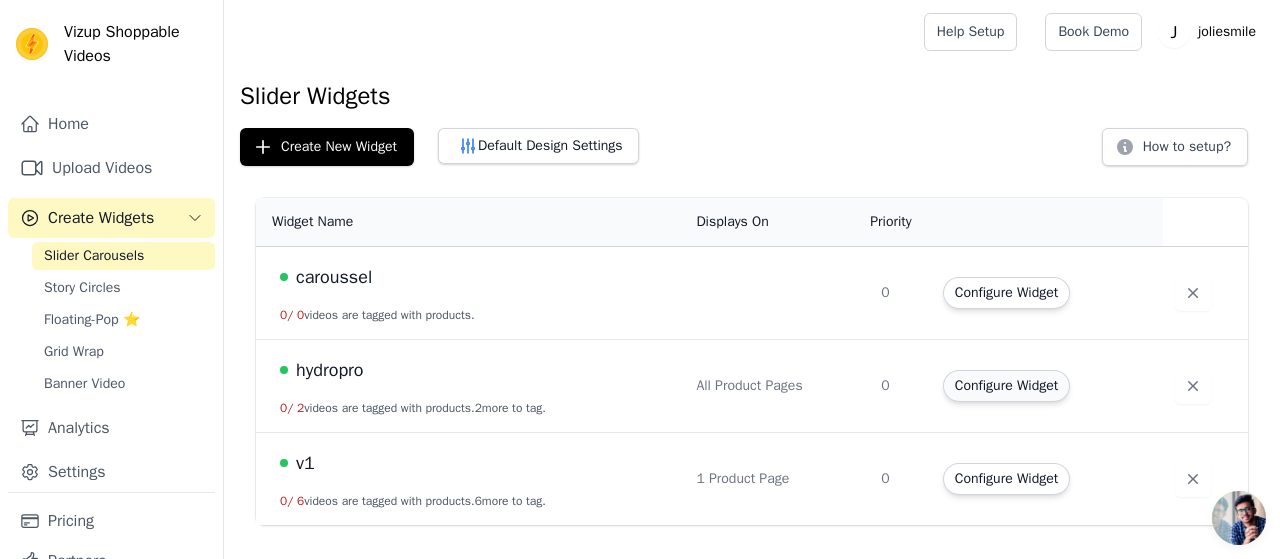 click on "Configure Widget" at bounding box center (1006, 386) 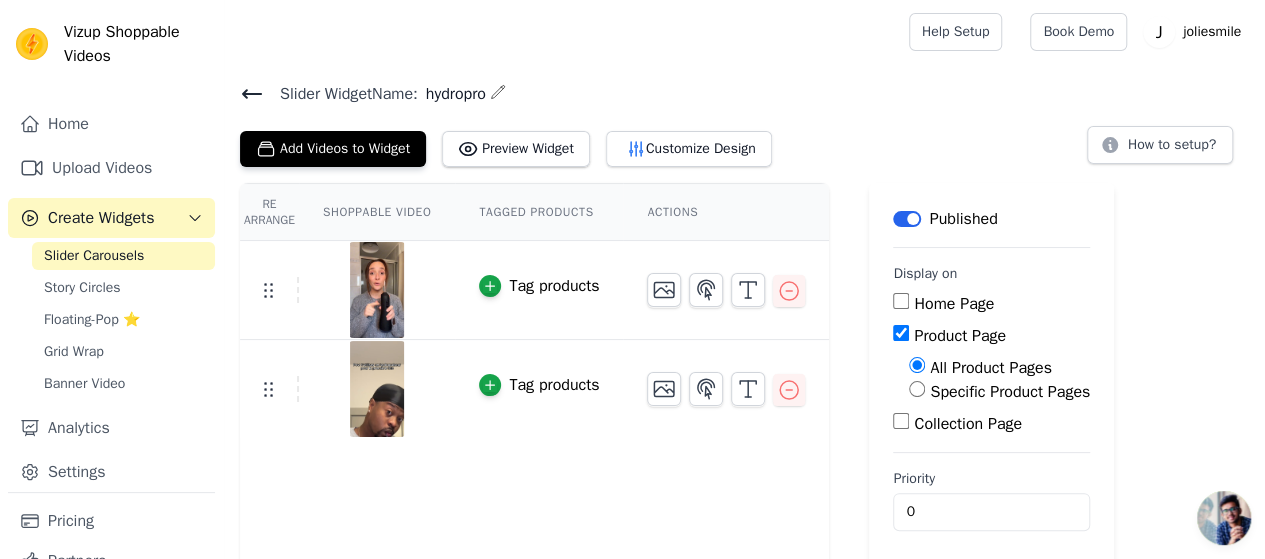 scroll, scrollTop: 8, scrollLeft: 0, axis: vertical 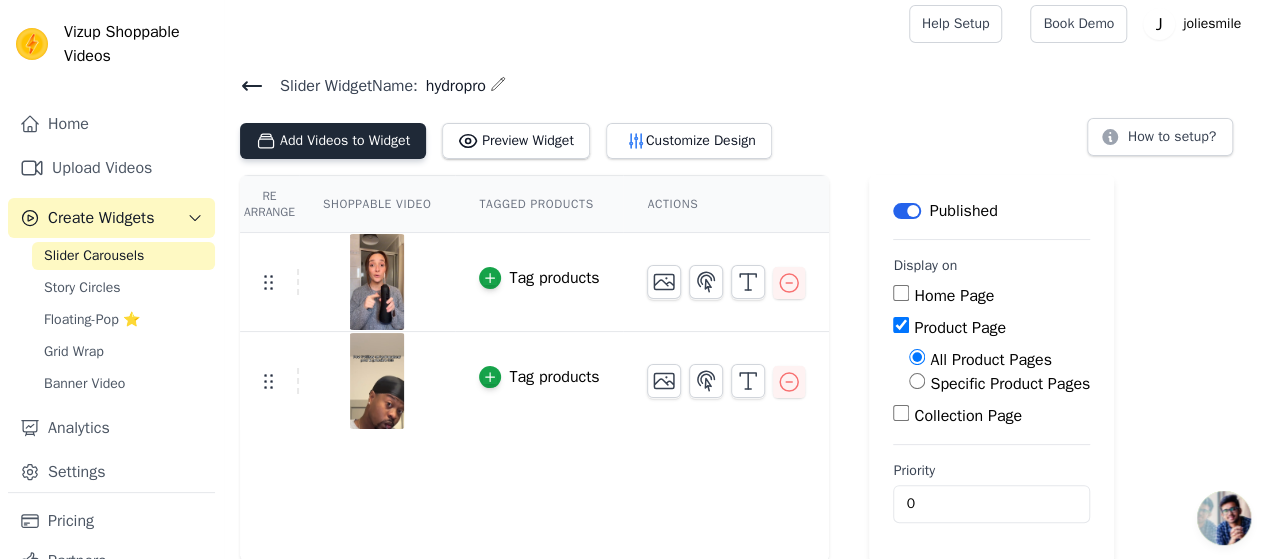 click on "Add Videos to Widget" at bounding box center (333, 141) 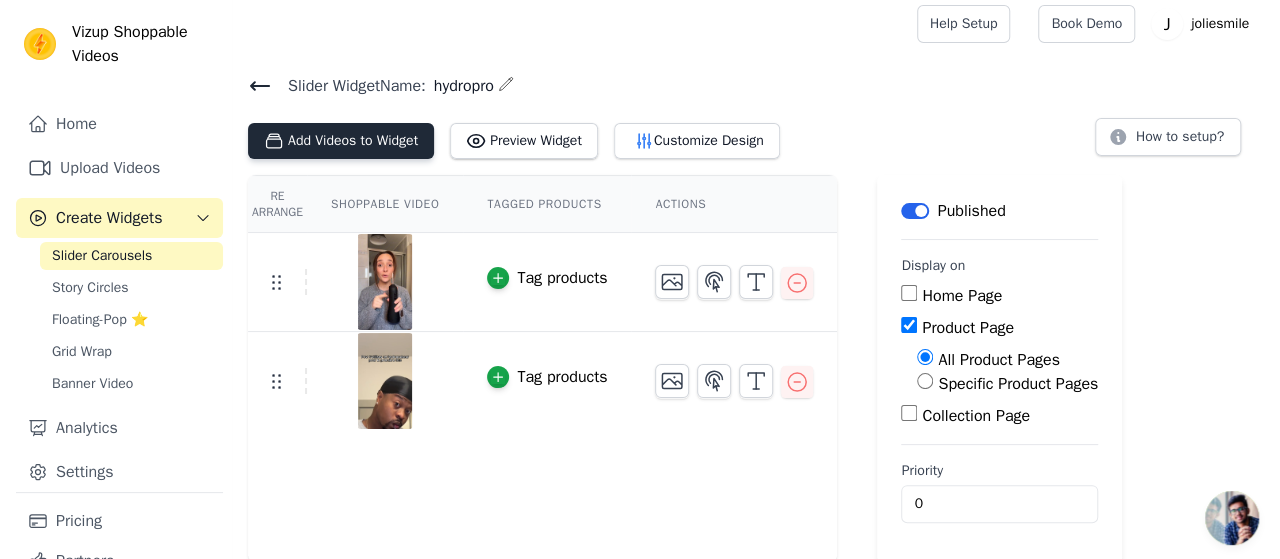 scroll, scrollTop: 0, scrollLeft: 0, axis: both 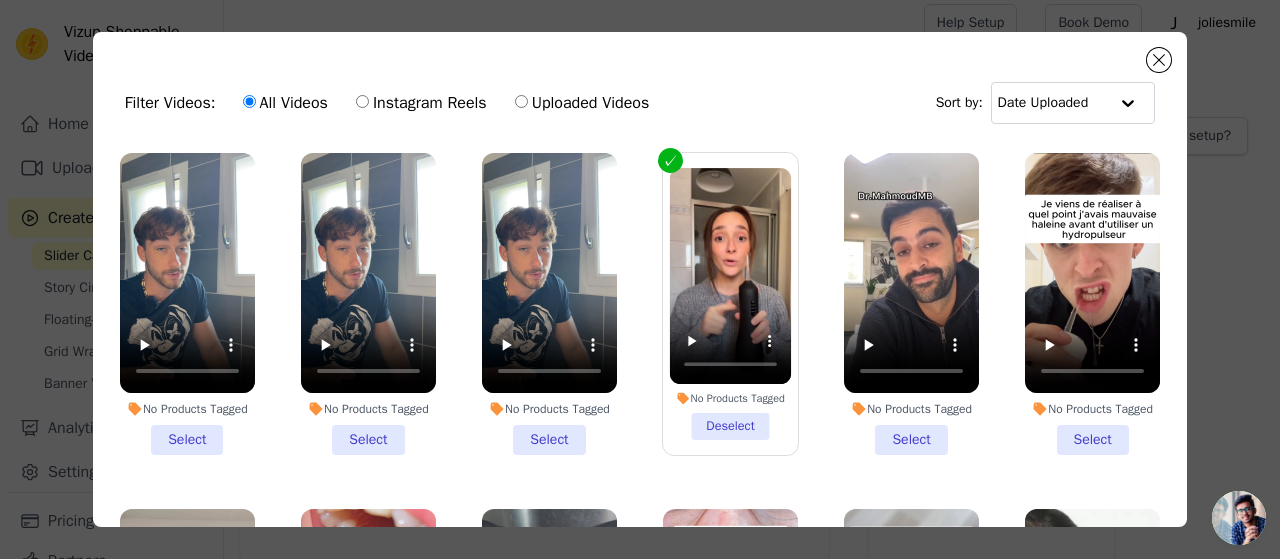 click on "No Products Tagged     Select" at bounding box center [187, 304] 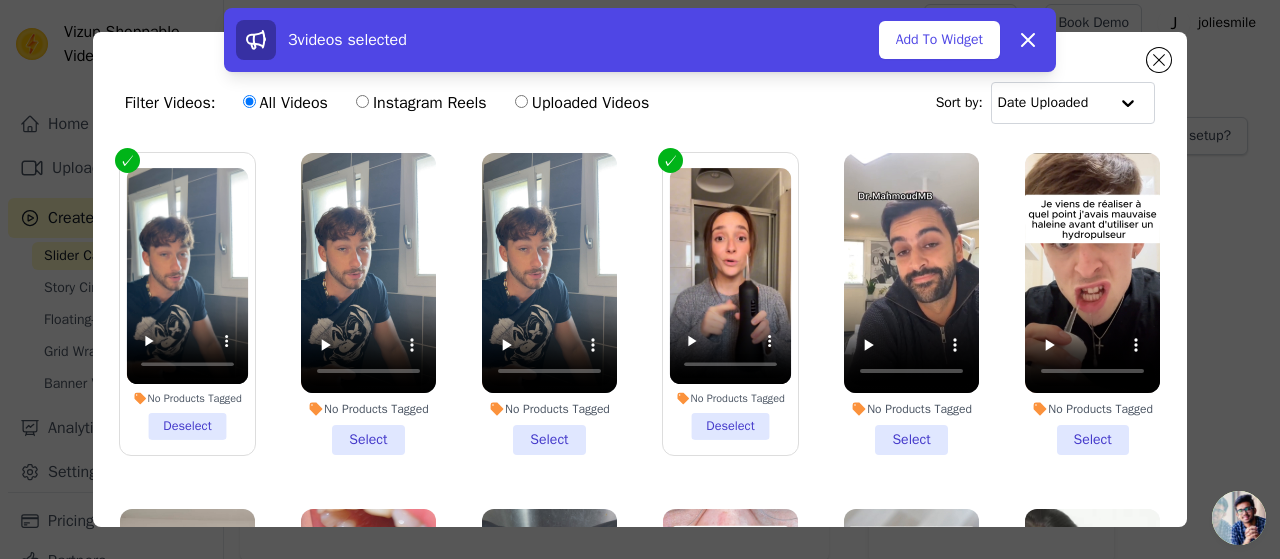 click on "No Products Tagged     Deselect" at bounding box center [188, 304] 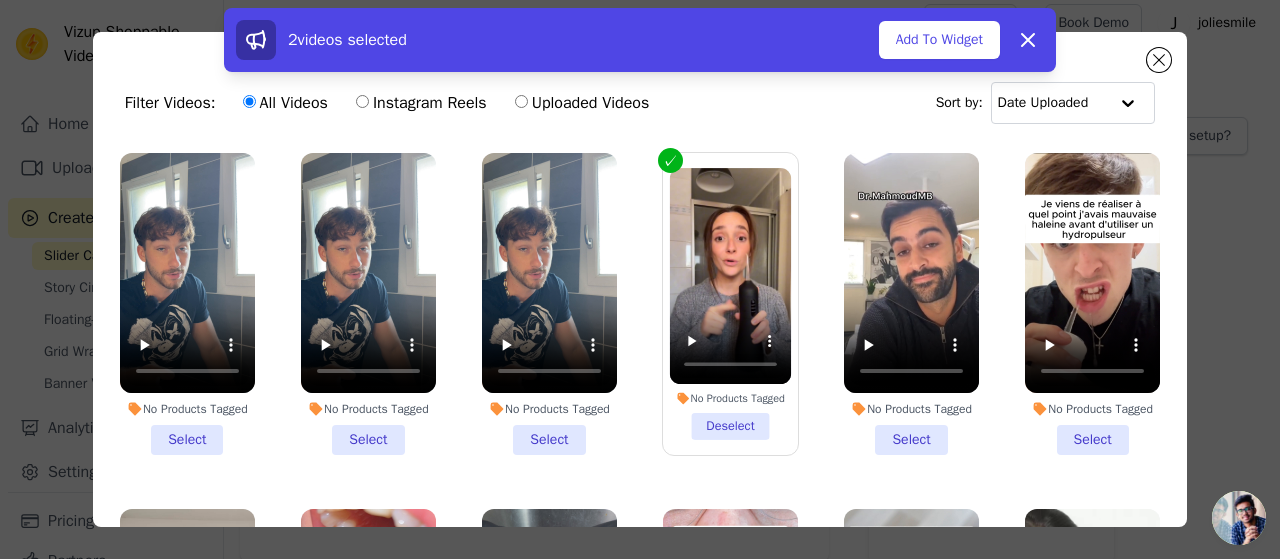 click on "No Products Tagged     Select" at bounding box center [187, 304] 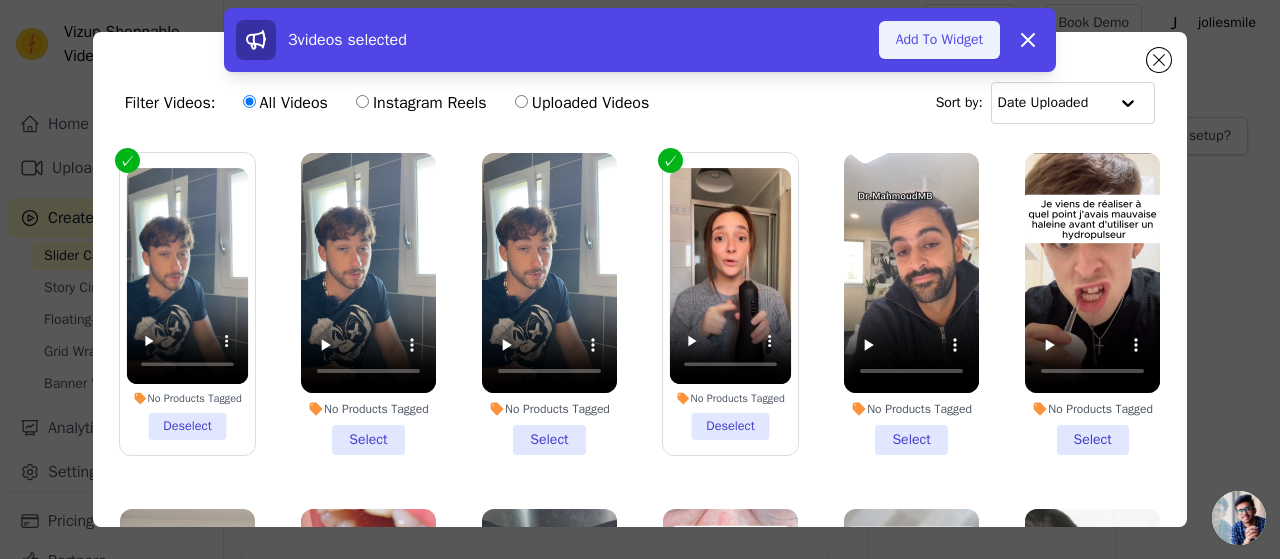 click on "Add To Widget" at bounding box center [939, 40] 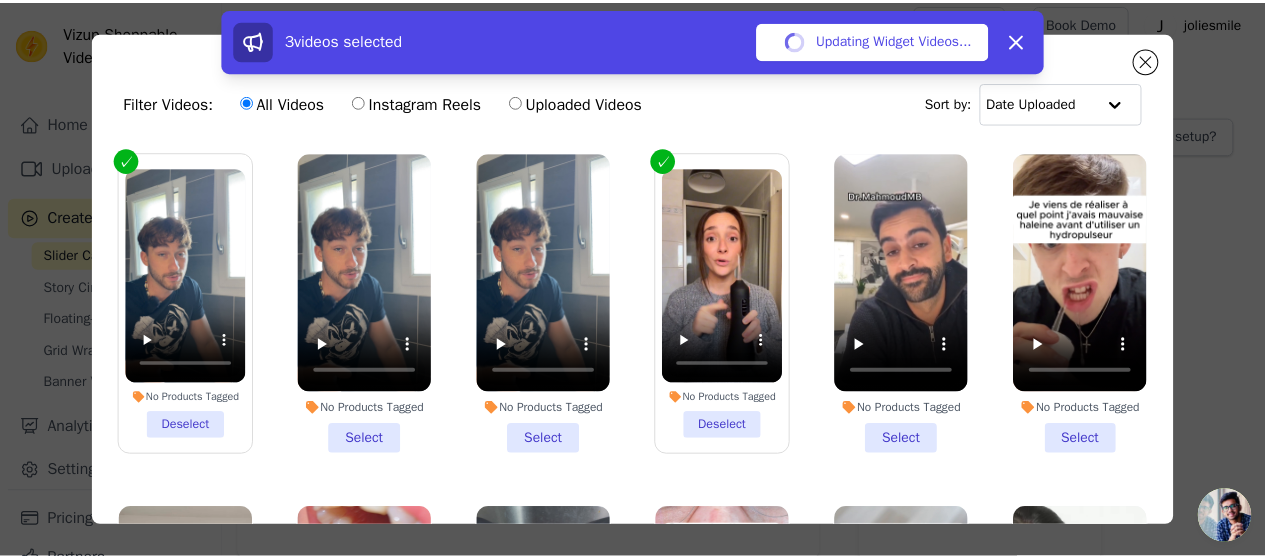 scroll, scrollTop: 8, scrollLeft: 0, axis: vertical 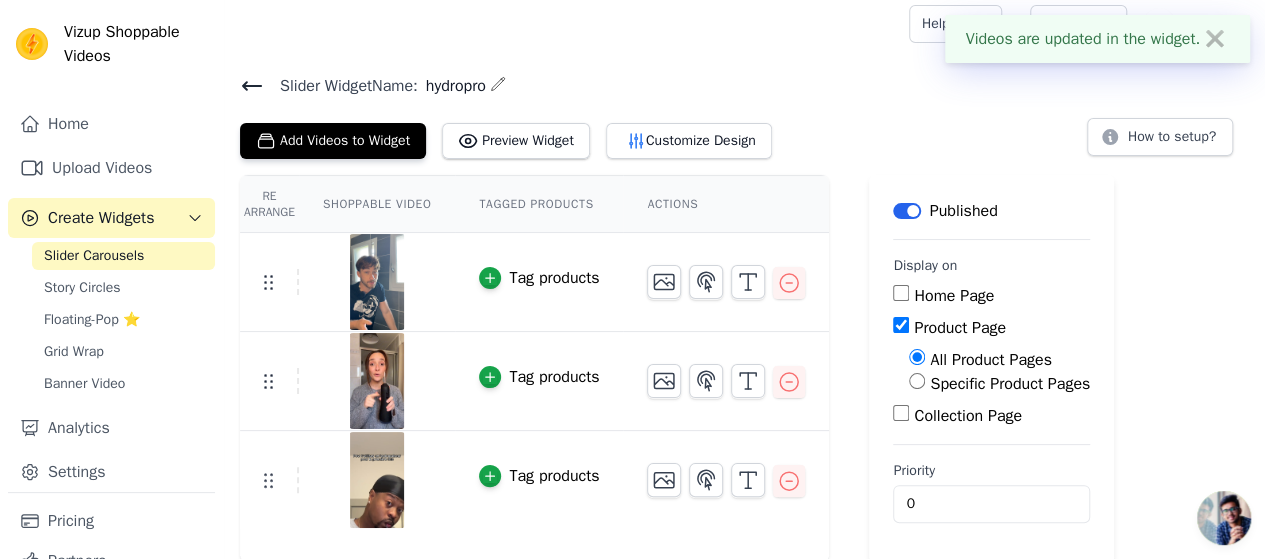 click on "✖" at bounding box center (1215, 39) 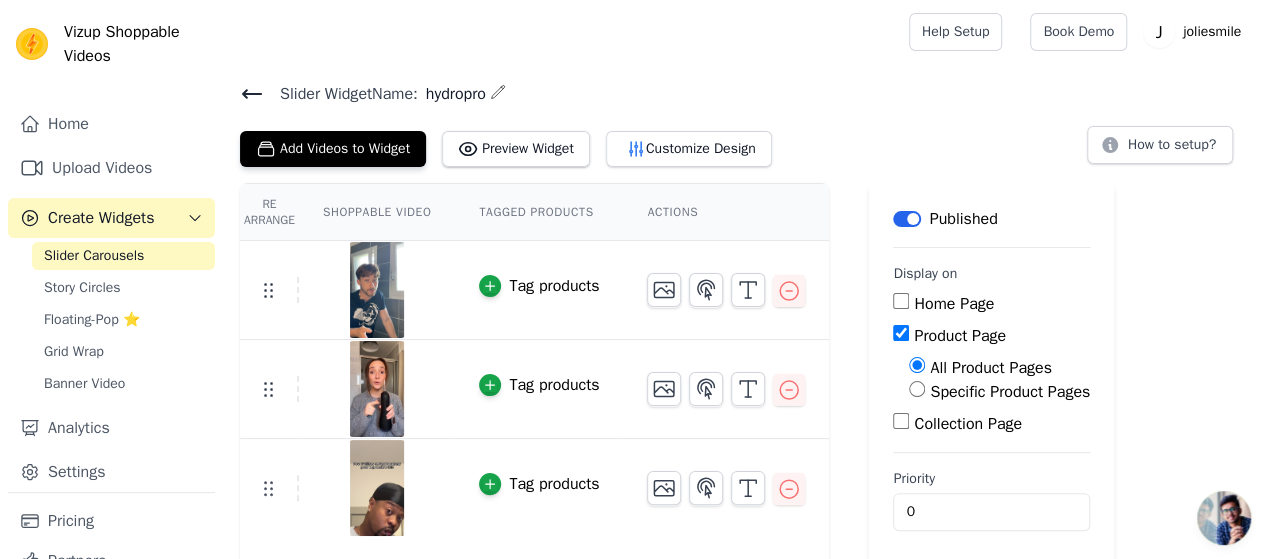 scroll, scrollTop: 8, scrollLeft: 0, axis: vertical 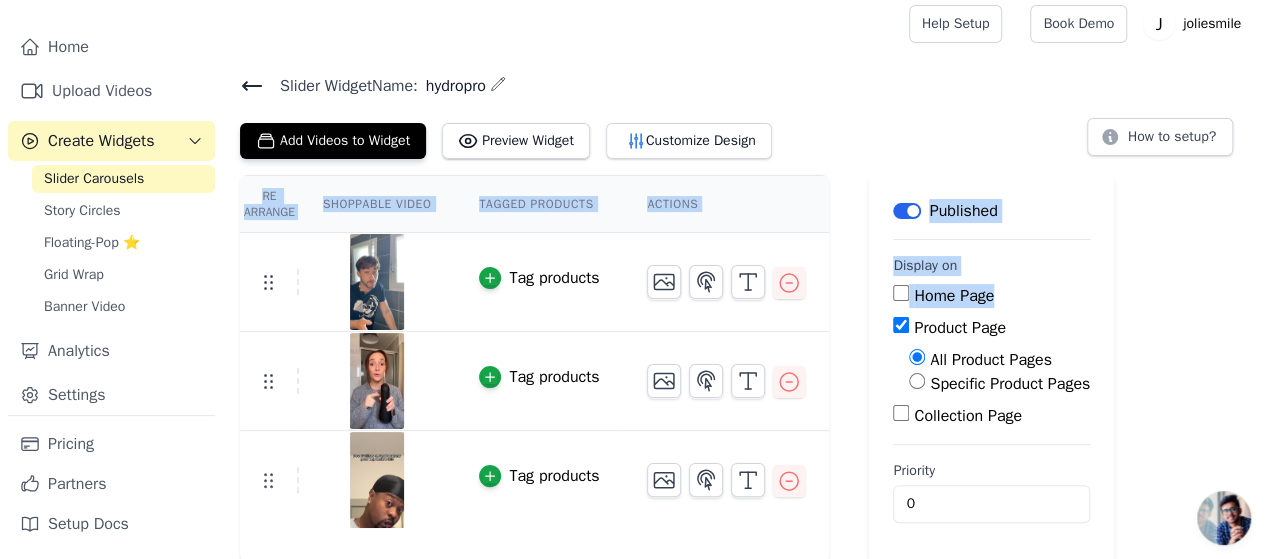 drag, startPoint x: 850, startPoint y: 534, endPoint x: 867, endPoint y: 333, distance: 201.71762 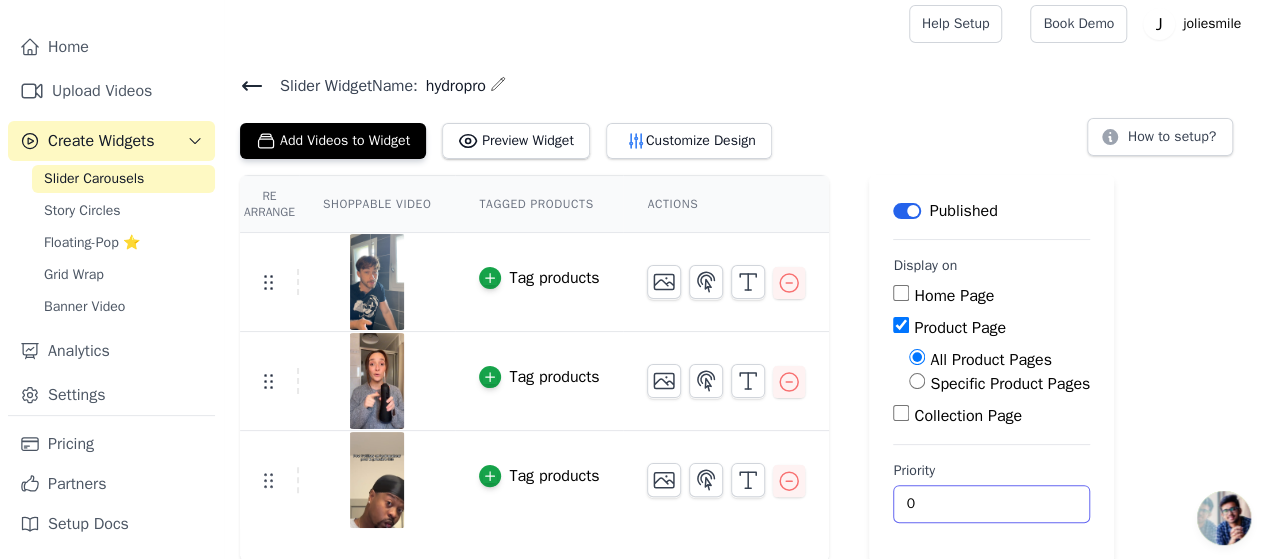 scroll, scrollTop: 0, scrollLeft: 0, axis: both 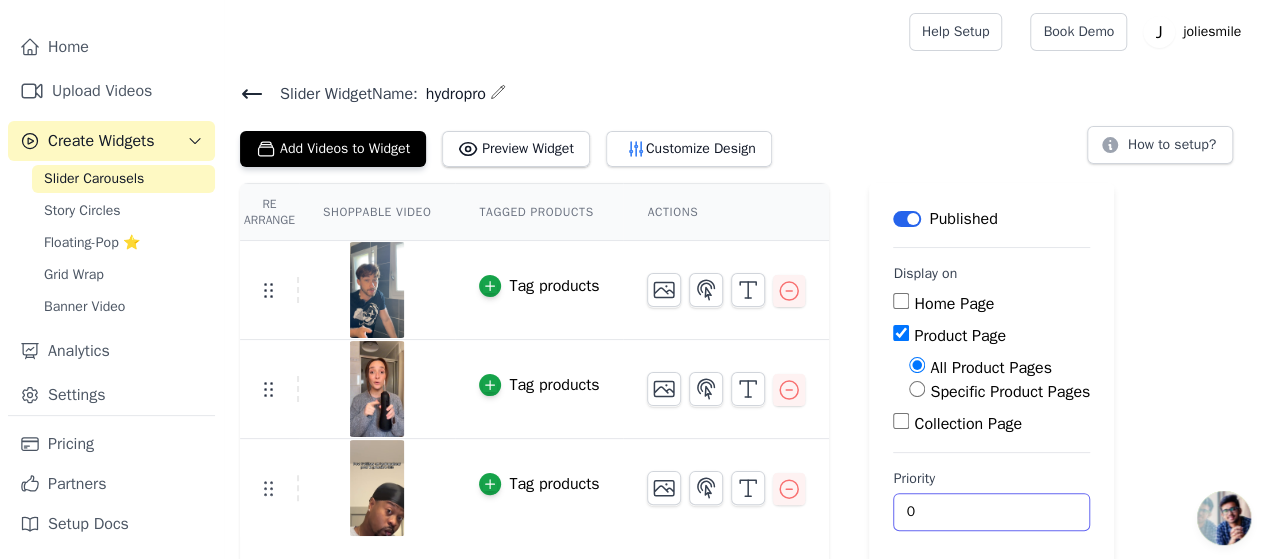 drag, startPoint x: 1148, startPoint y: 501, endPoint x: 1147, endPoint y: 477, distance: 24.020824 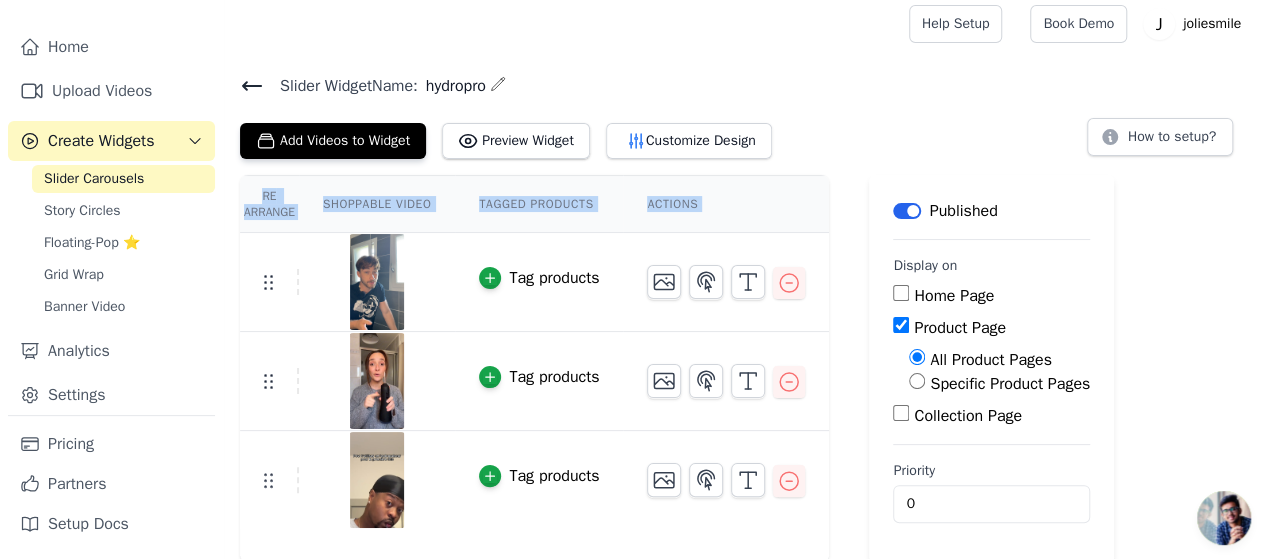 drag, startPoint x: 840, startPoint y: 464, endPoint x: 857, endPoint y: 207, distance: 257.56165 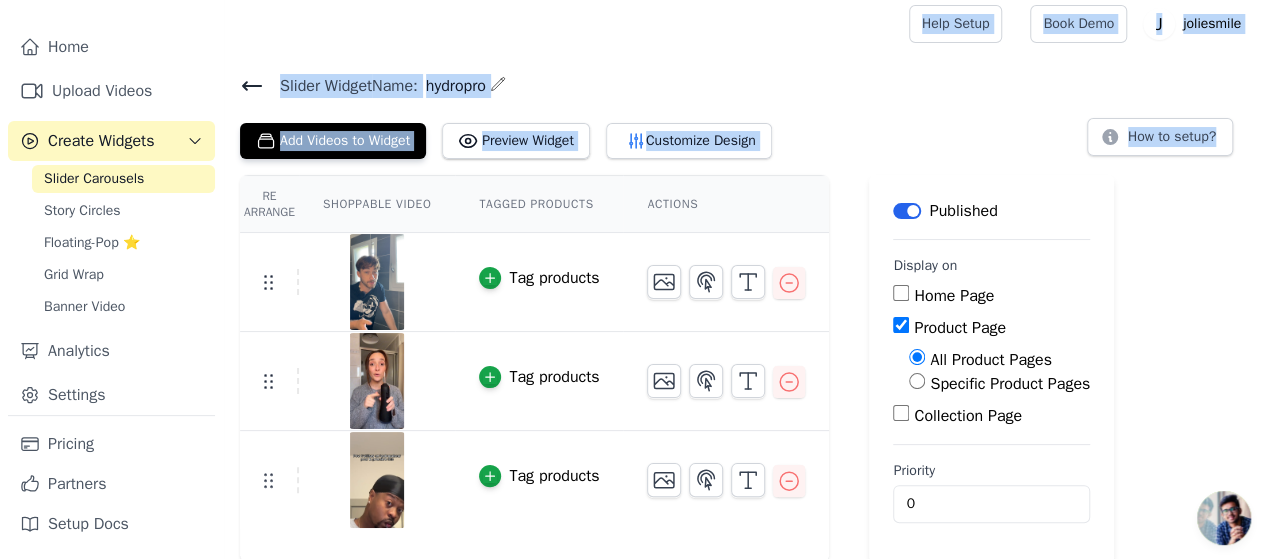 scroll, scrollTop: 0, scrollLeft: 0, axis: both 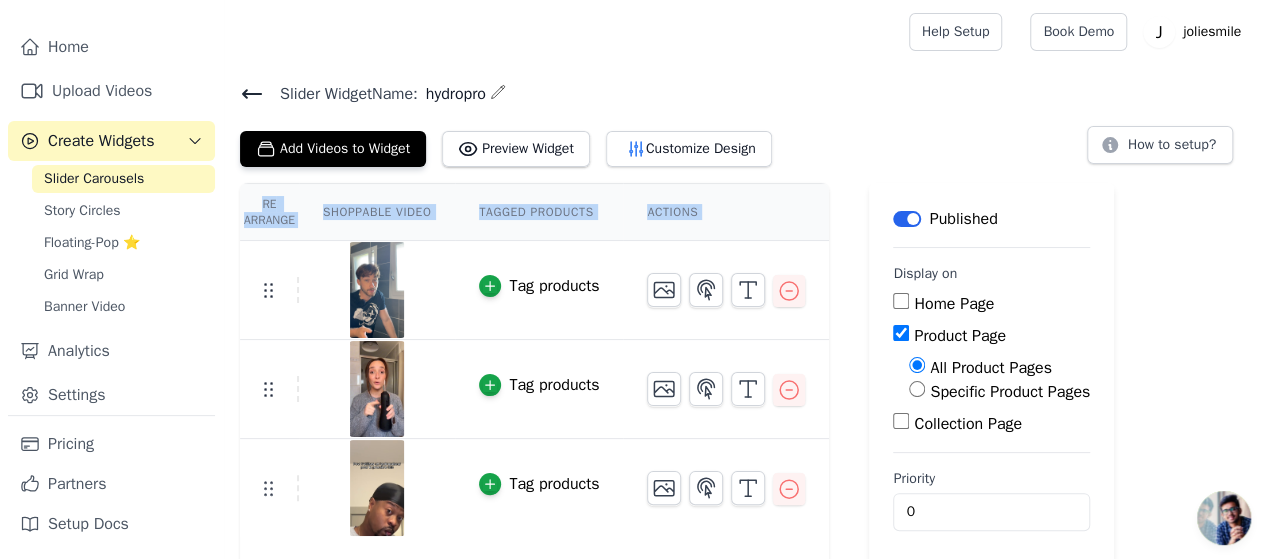 drag, startPoint x: 851, startPoint y: 217, endPoint x: 863, endPoint y: 207, distance: 15.6205 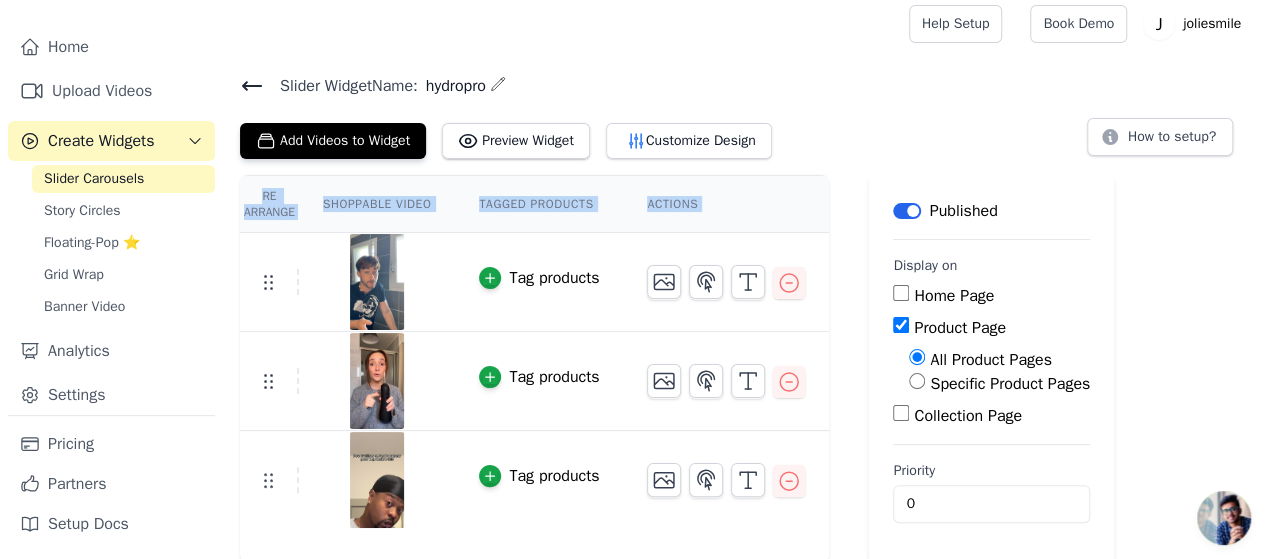 scroll, scrollTop: 4, scrollLeft: 0, axis: vertical 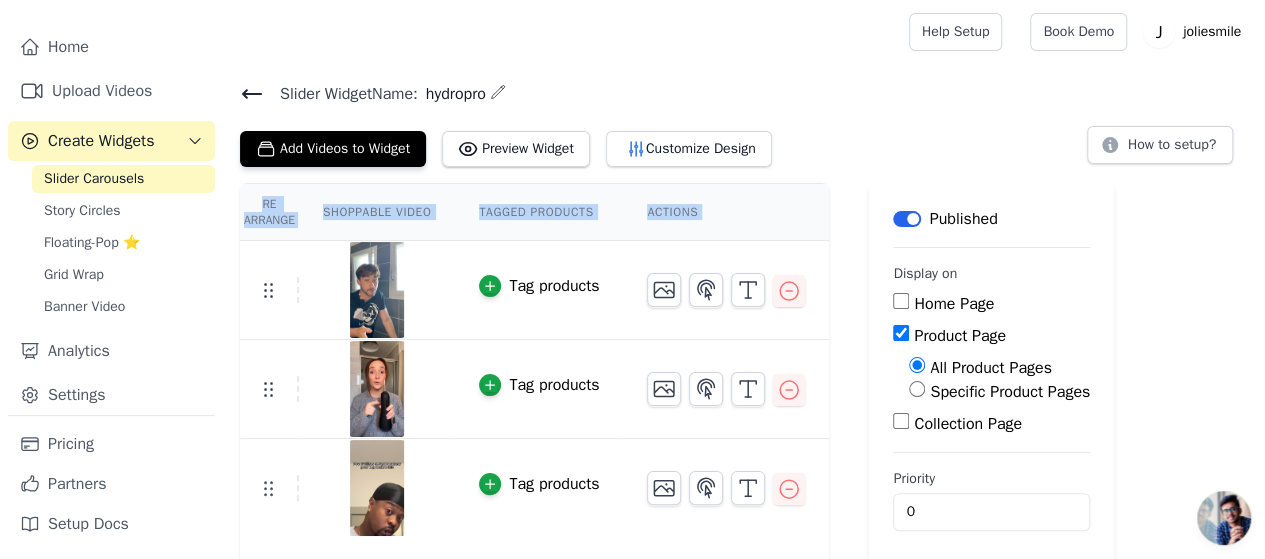drag, startPoint x: 846, startPoint y: 227, endPoint x: 856, endPoint y: 177, distance: 50.990196 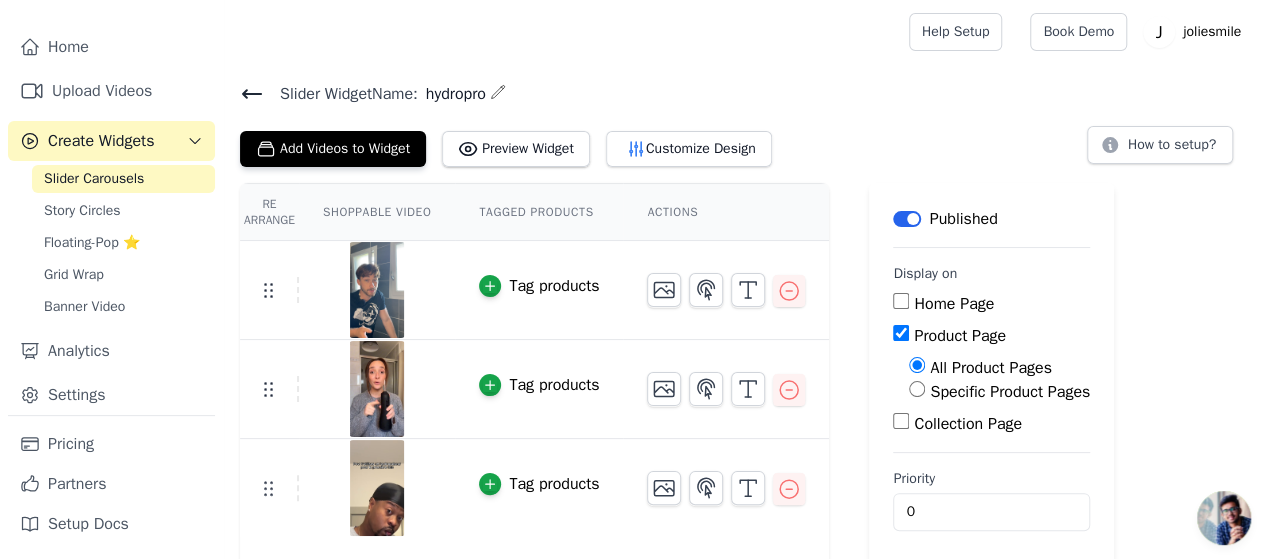 drag, startPoint x: 846, startPoint y: 154, endPoint x: 870, endPoint y: 129, distance: 34.655445 